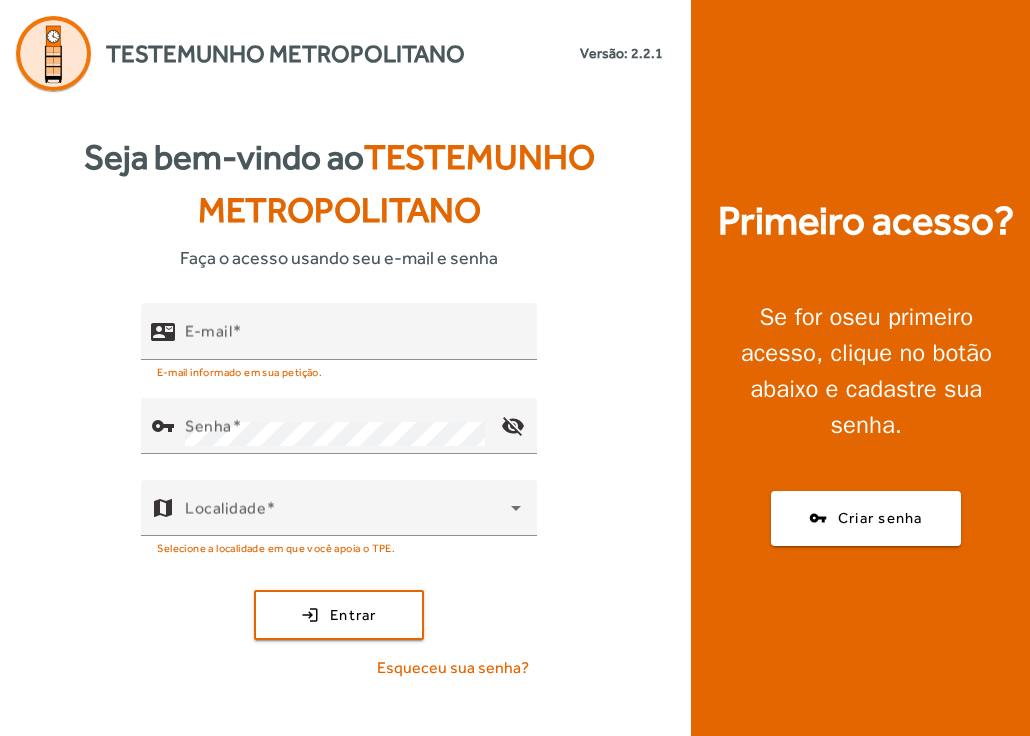 scroll, scrollTop: 0, scrollLeft: 0, axis: both 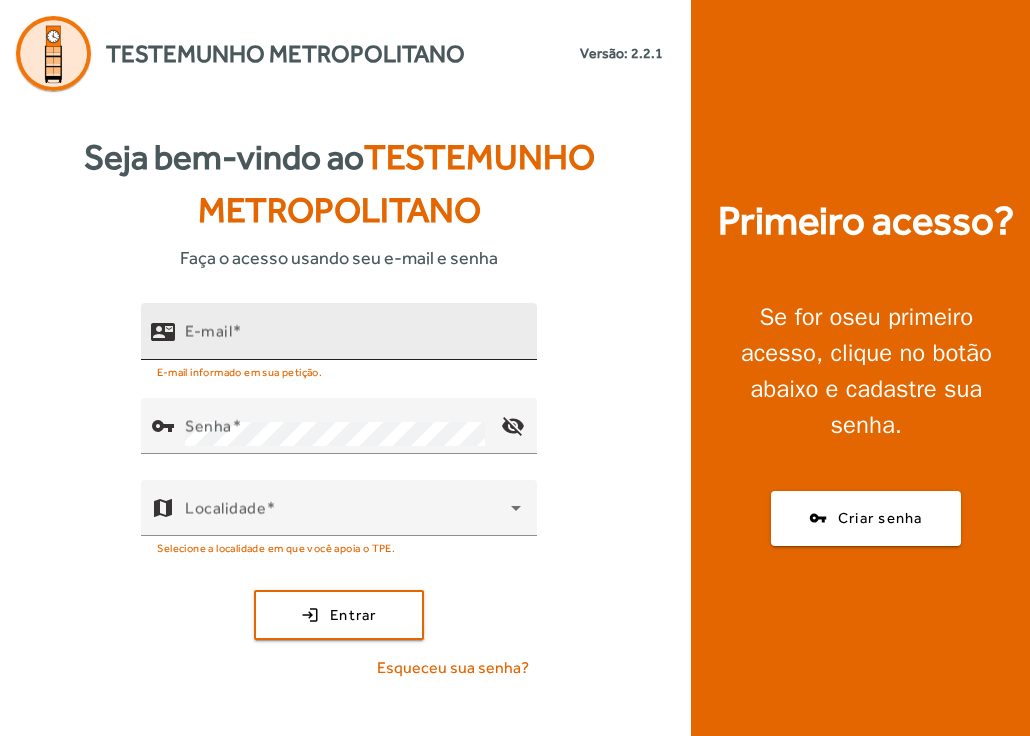 click on "E-mail" 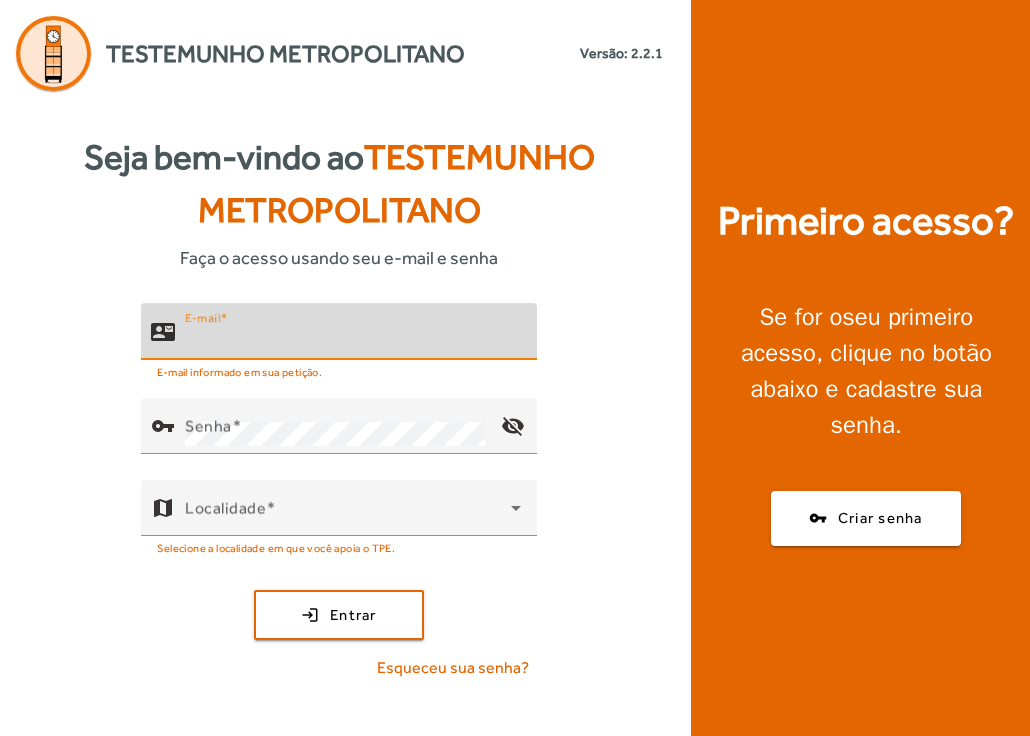 click on "E-mail" at bounding box center (353, 340) 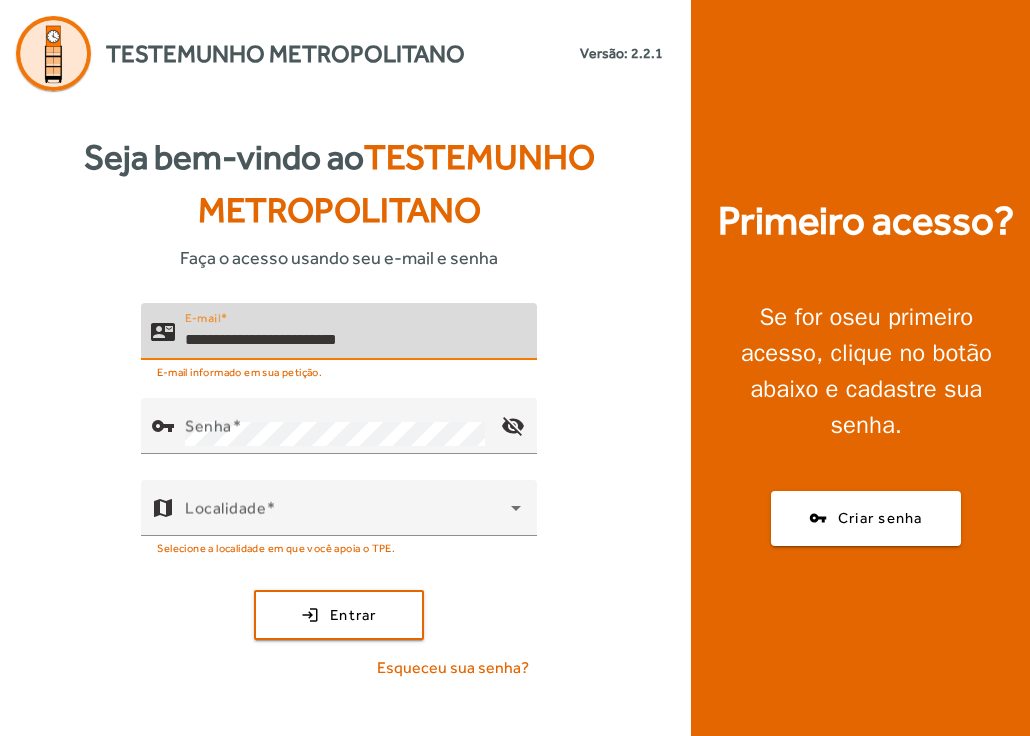 type on "**********" 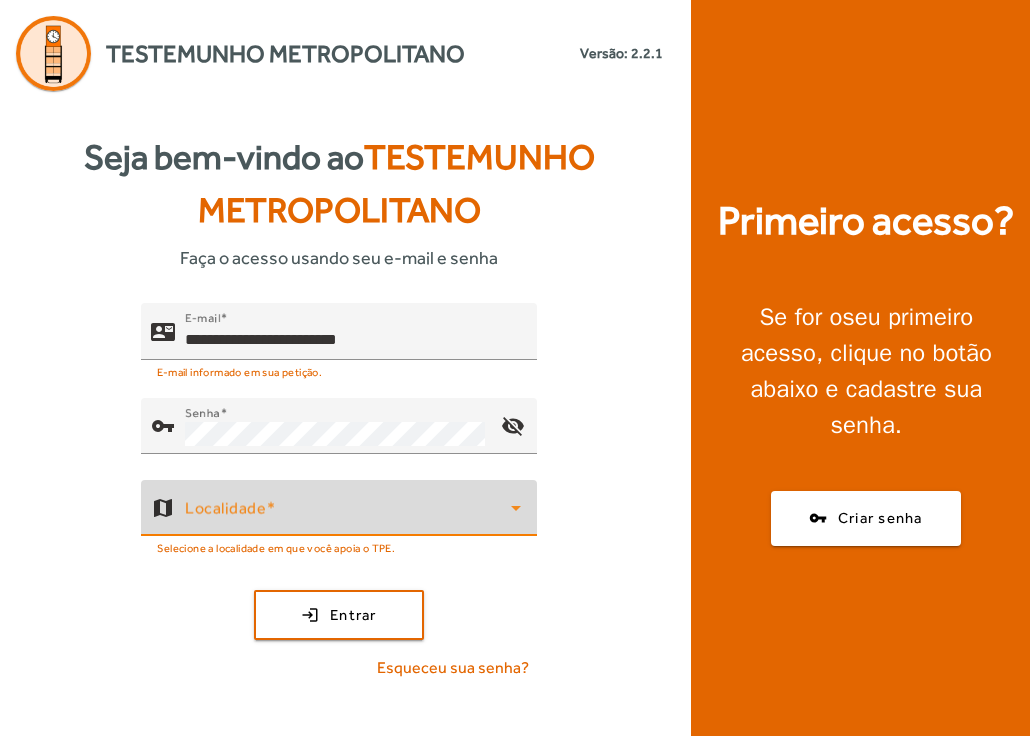 click at bounding box center [348, 516] 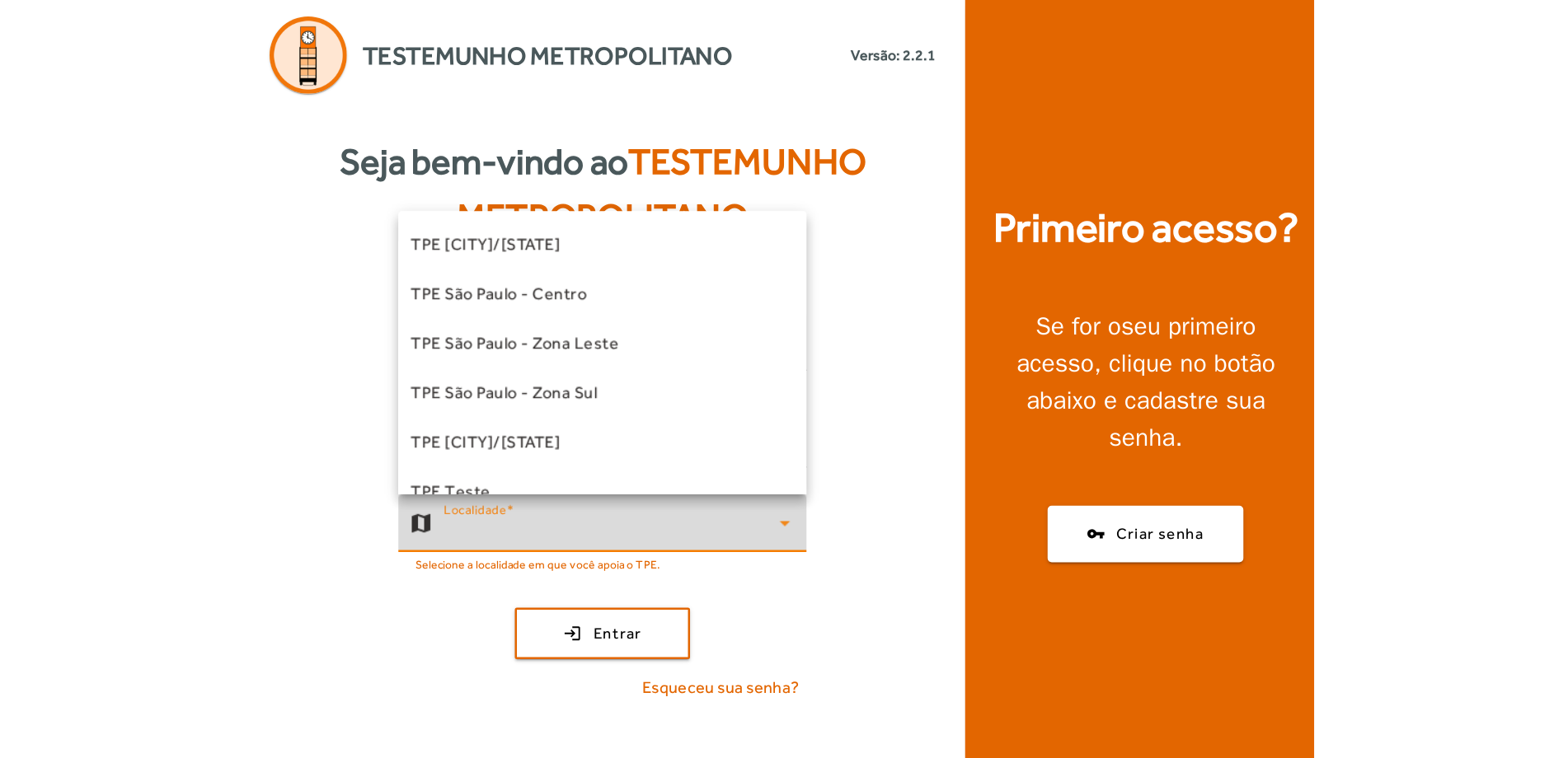 scroll, scrollTop: 459, scrollLeft: 0, axis: vertical 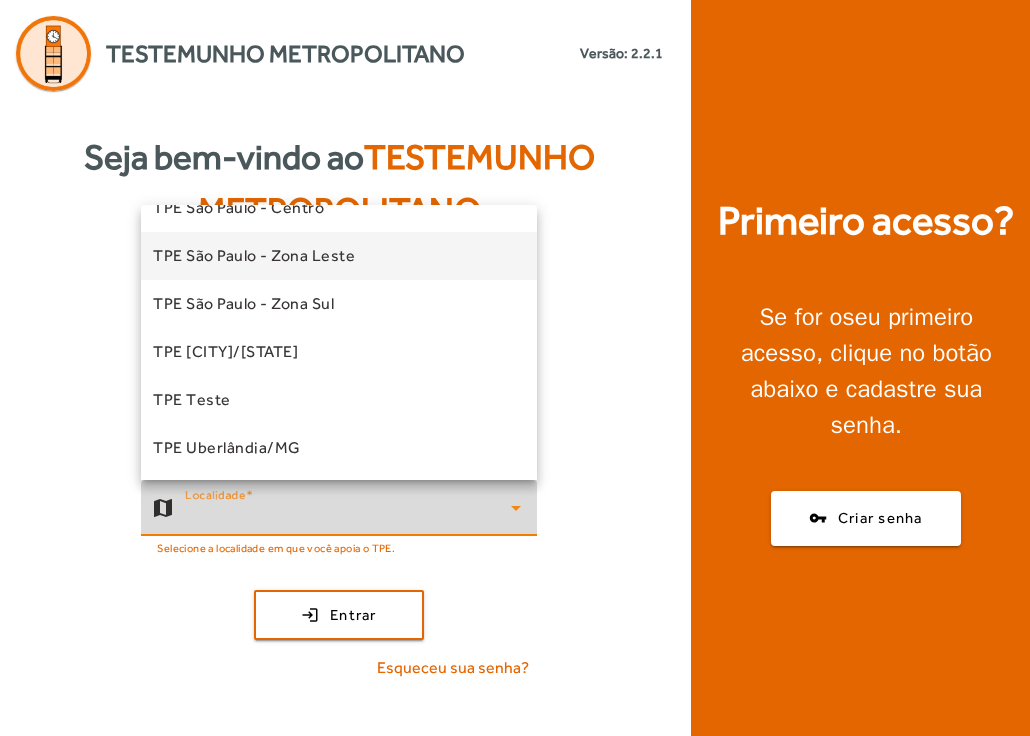 click on "TPE São Paulo - Zona Leste" at bounding box center (254, 256) 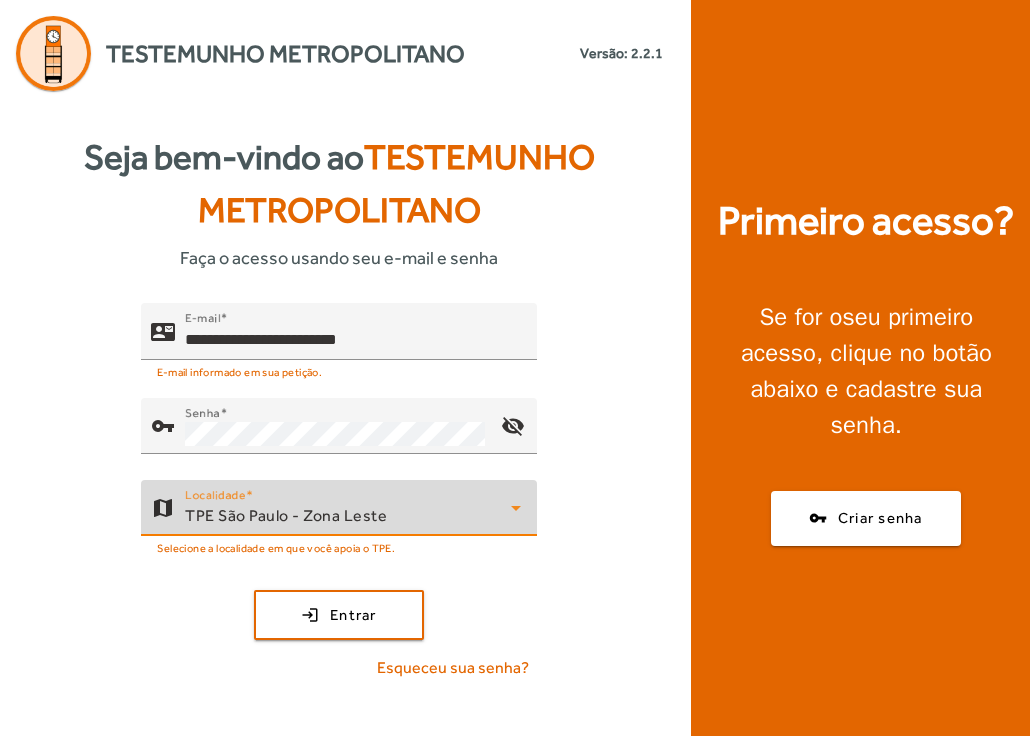 click on "**********" 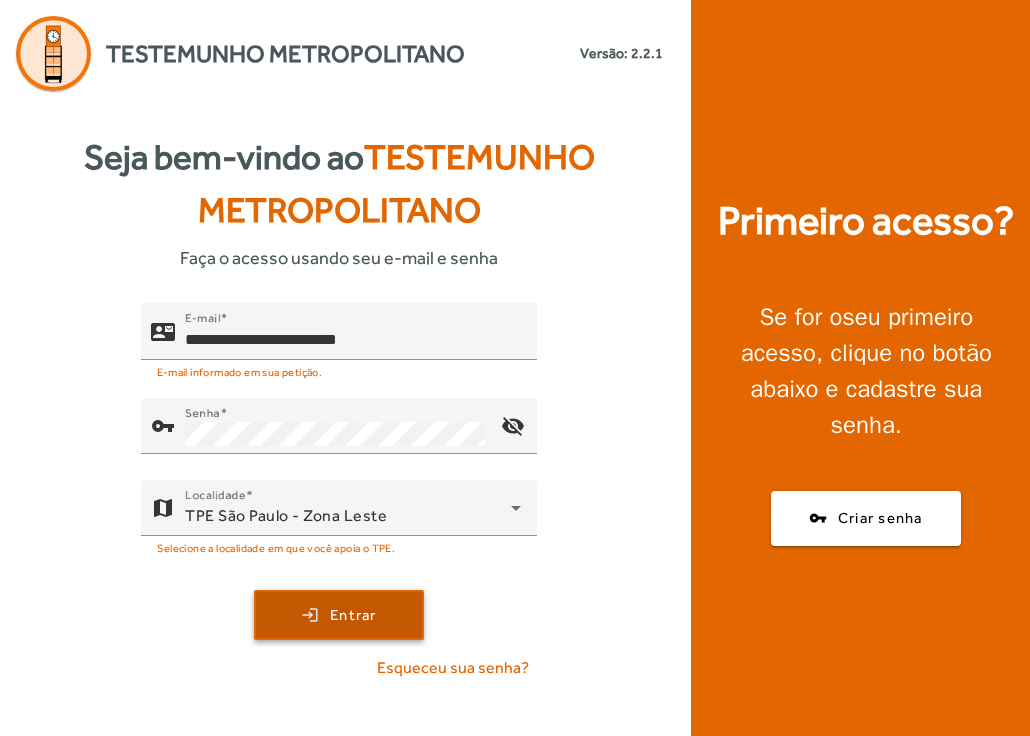 click on "Entrar" 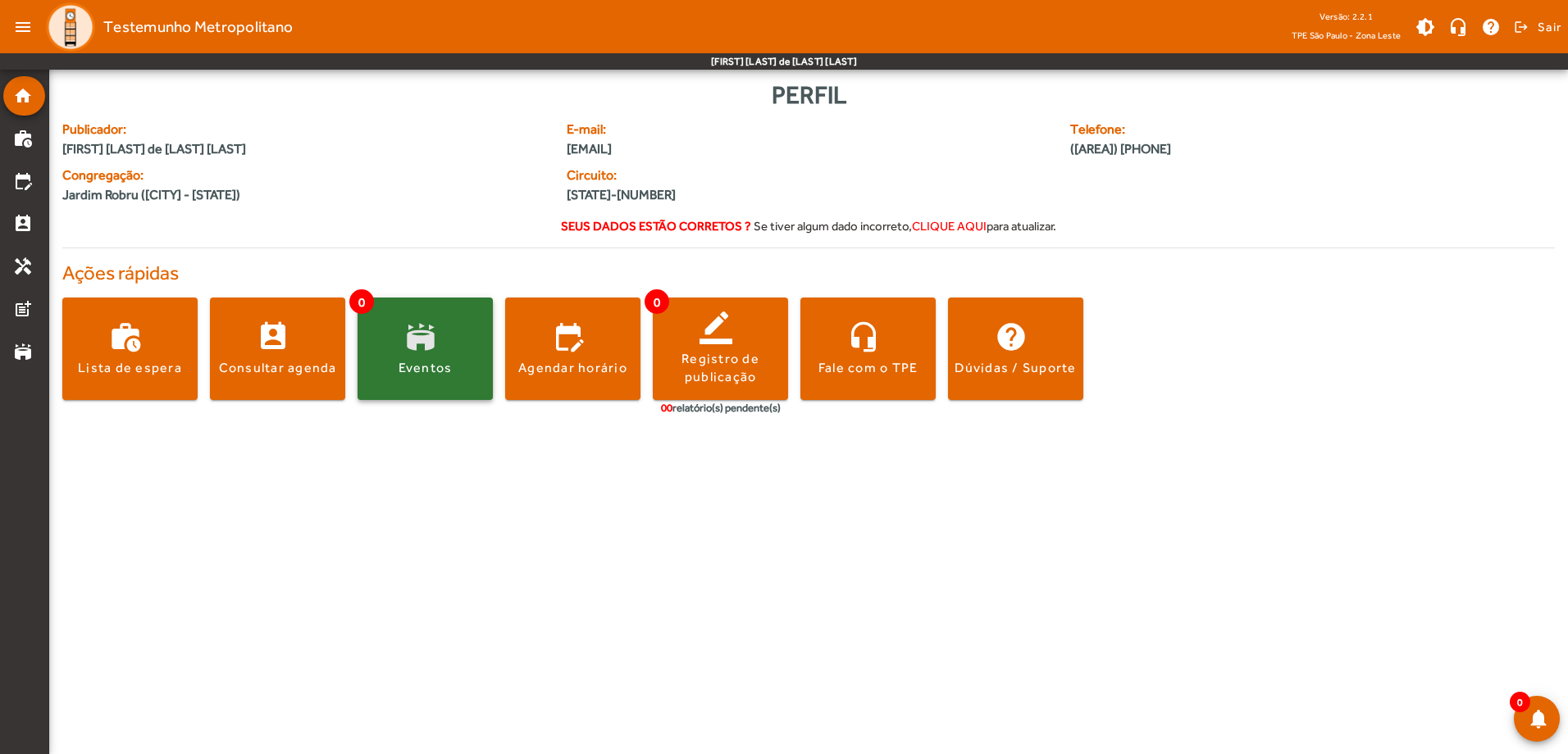 click 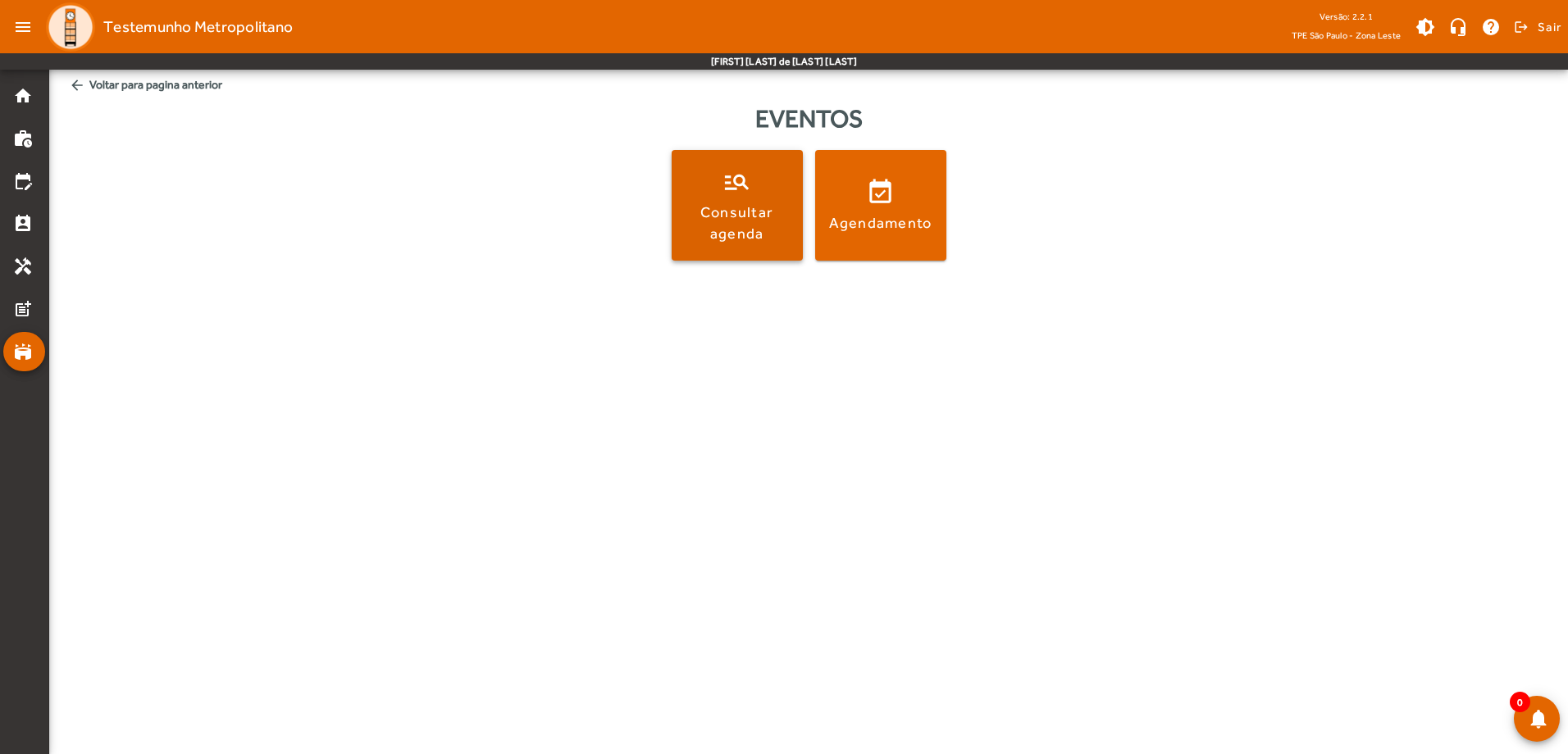 click on "Consultar agenda" 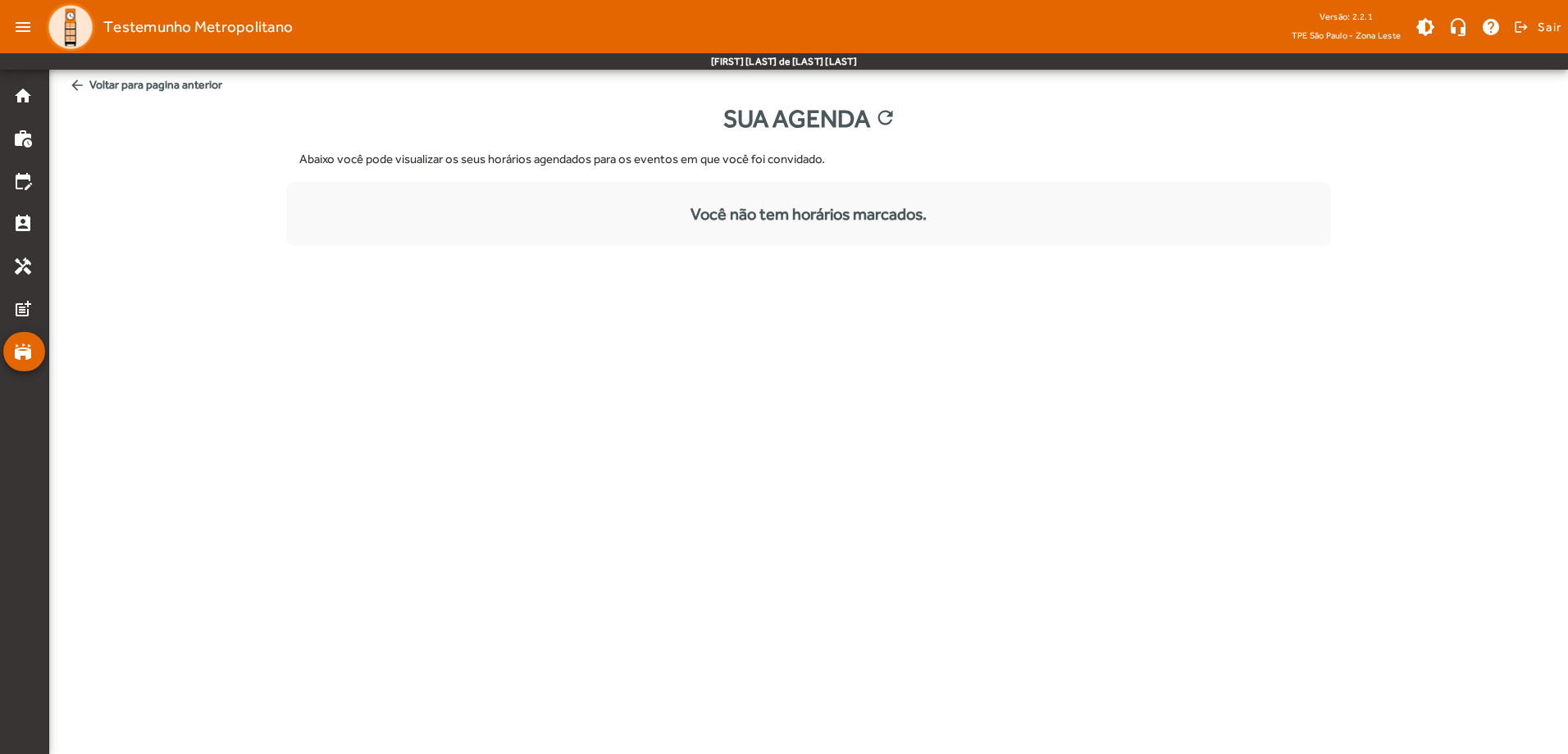 click on "arrow_back  Voltar para pagina anterior" 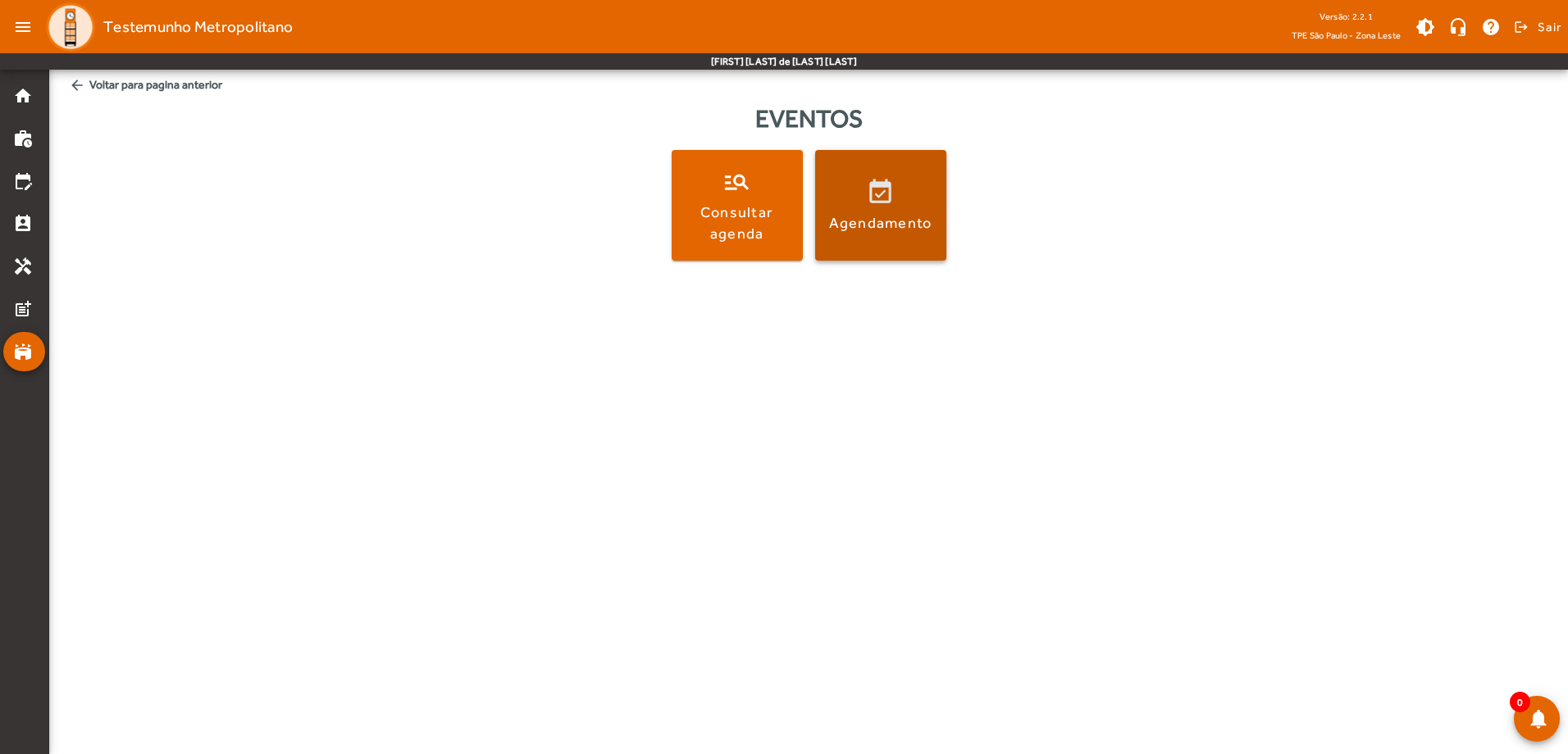 click 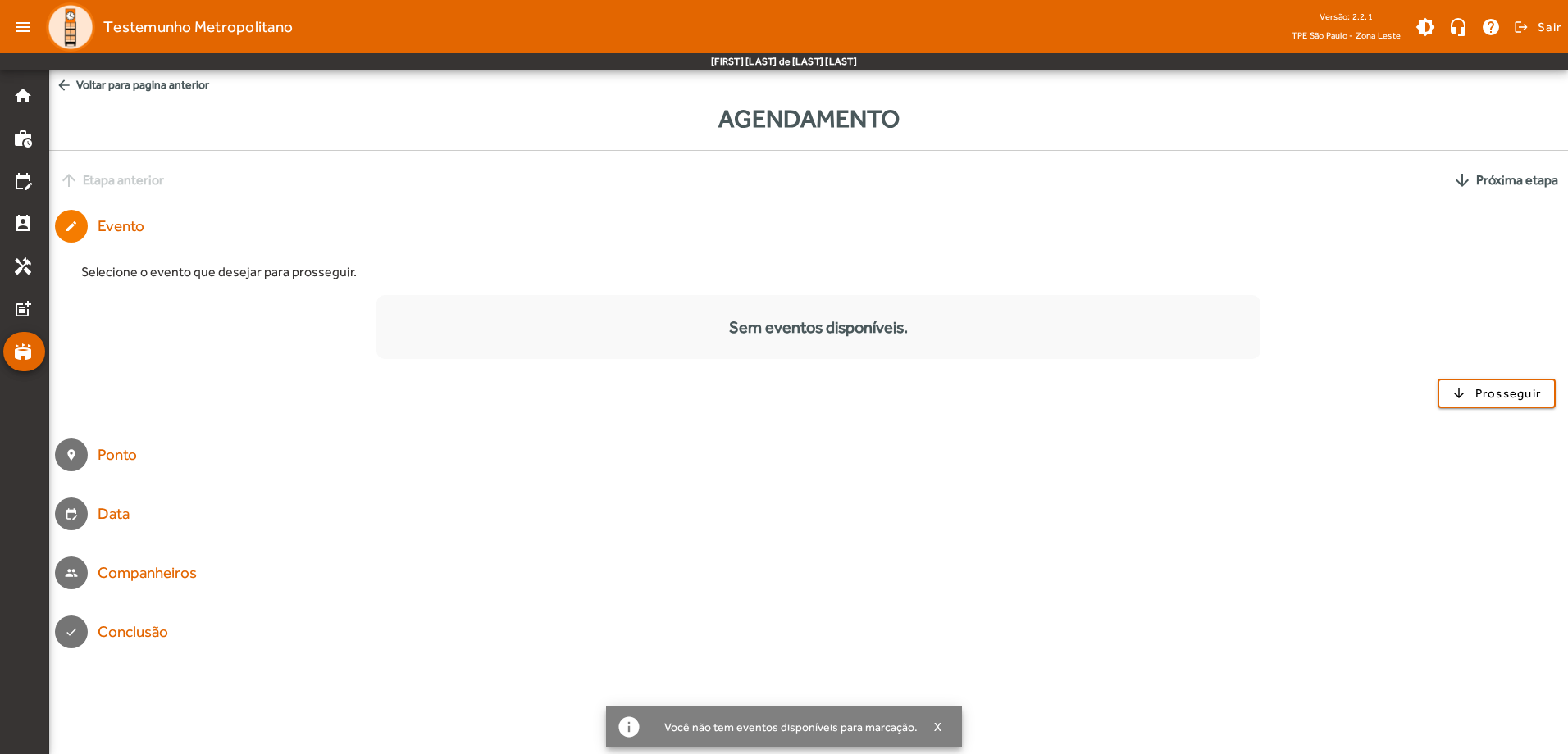 click on "arrow_back" 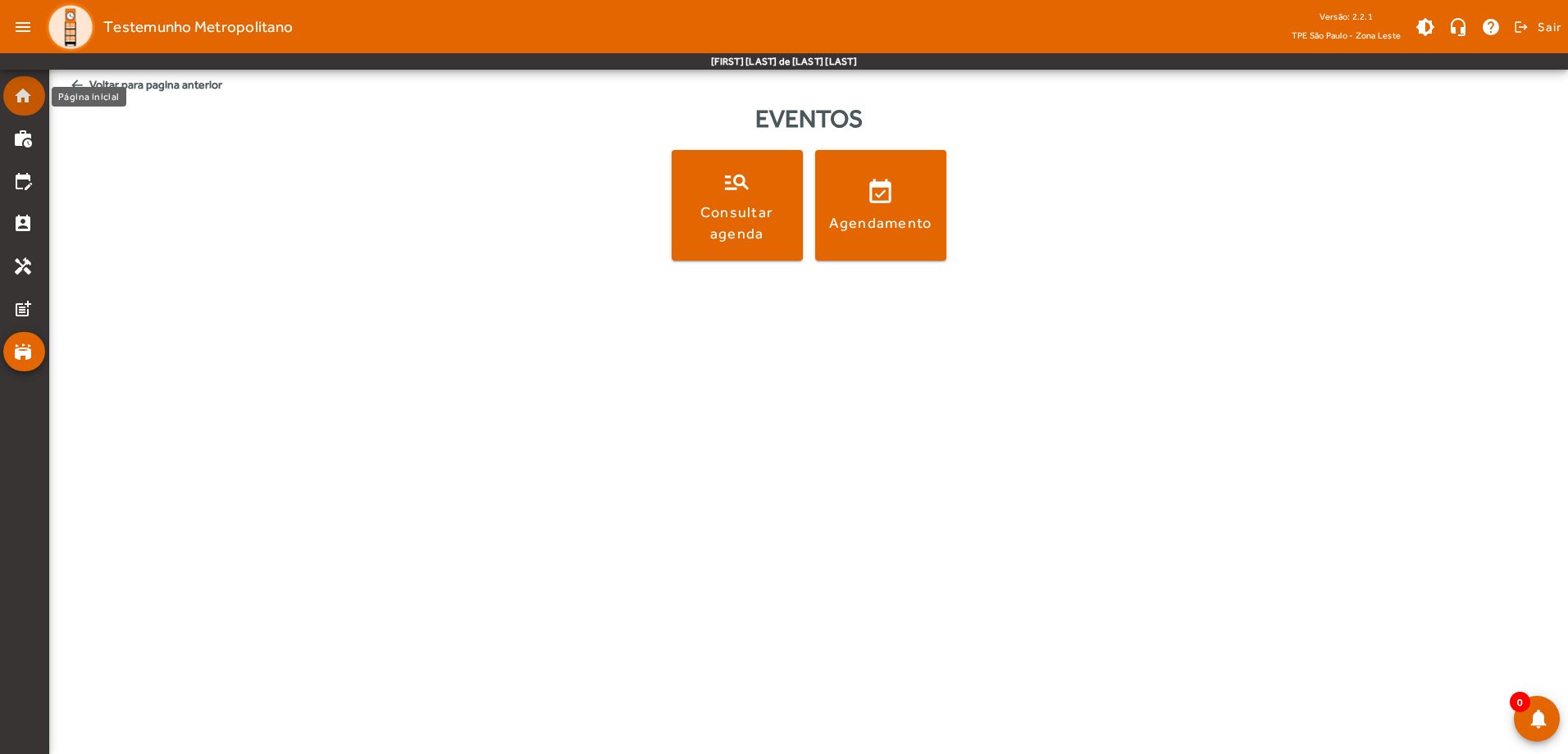 click on "home" 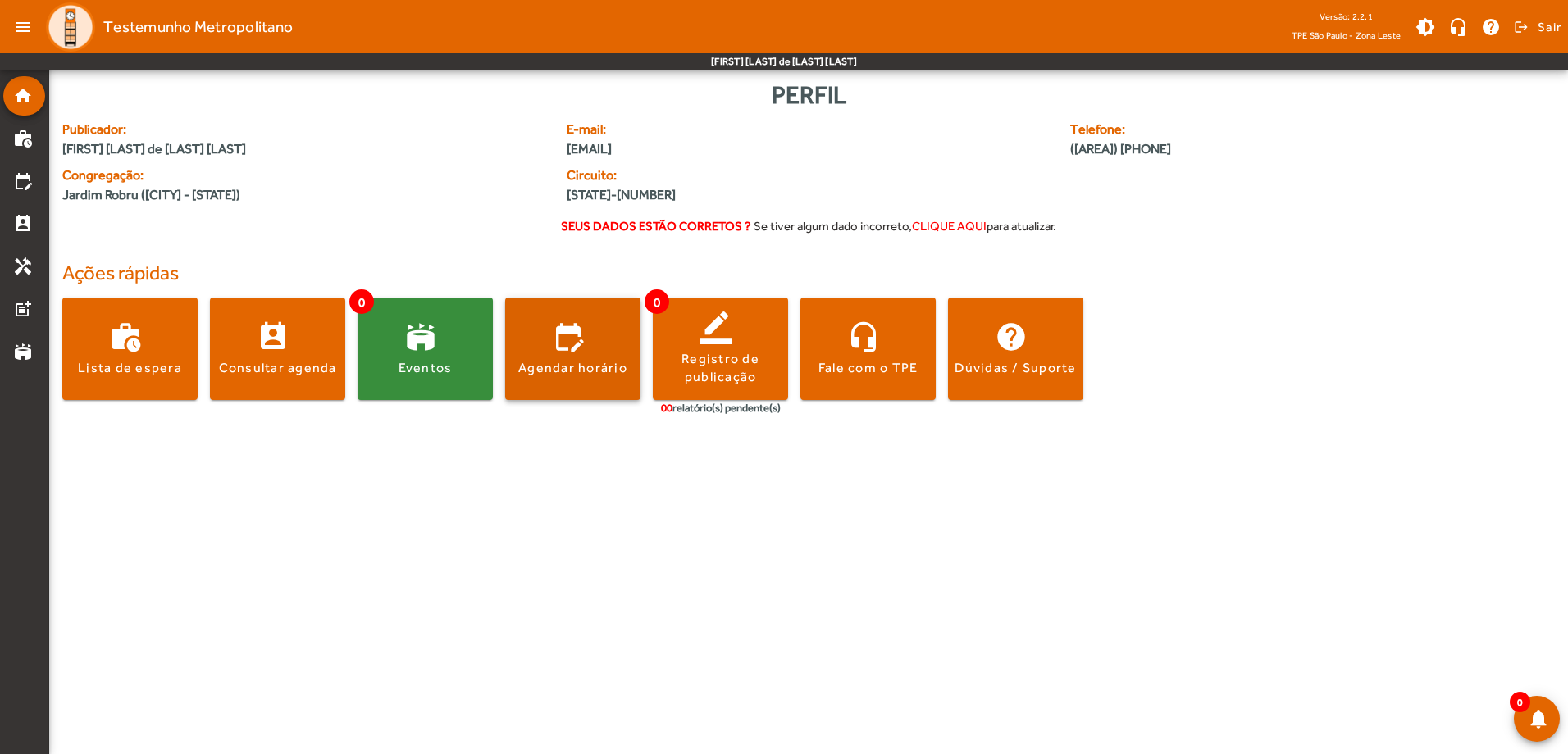 click 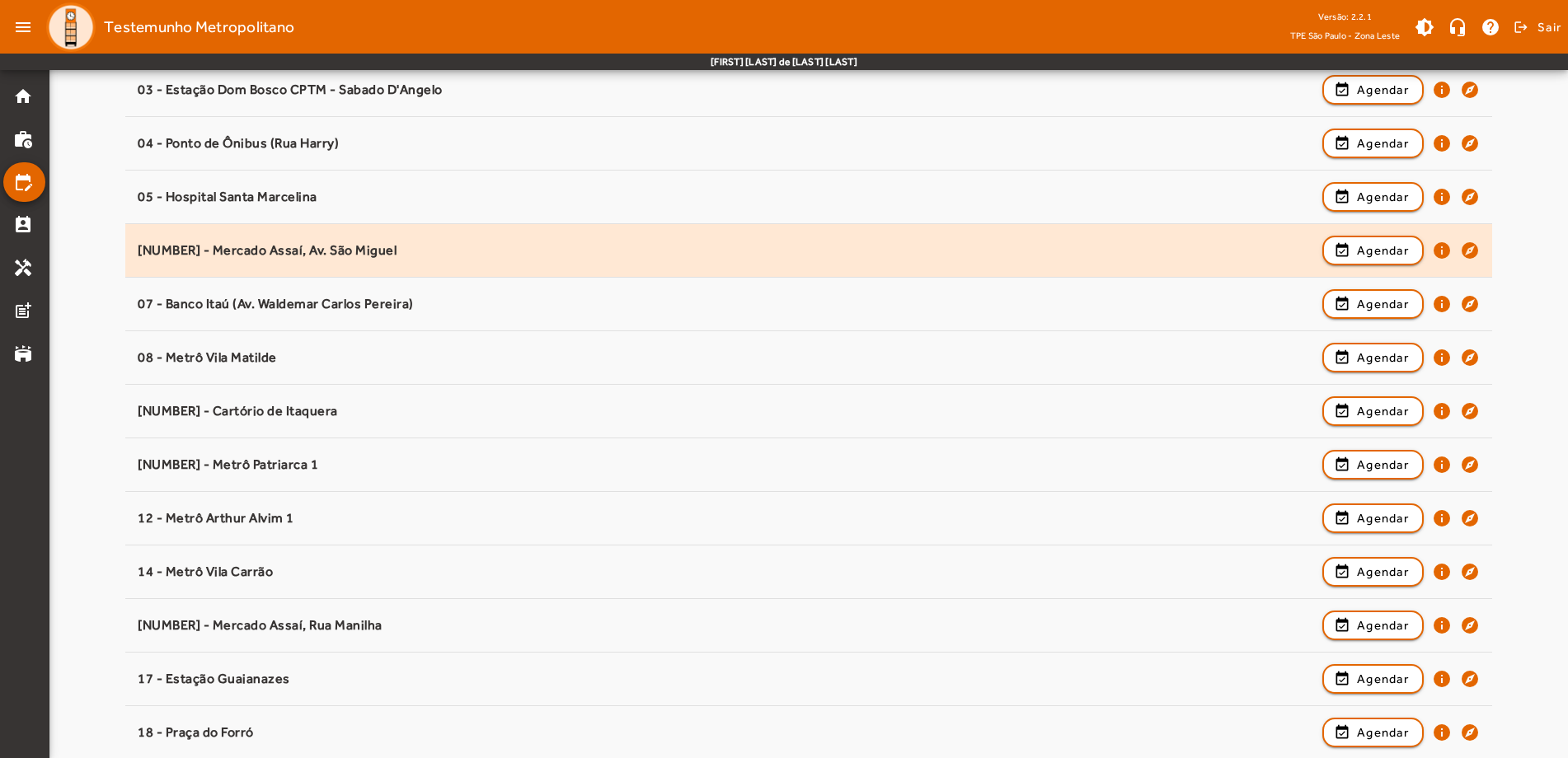 scroll, scrollTop: 321, scrollLeft: 0, axis: vertical 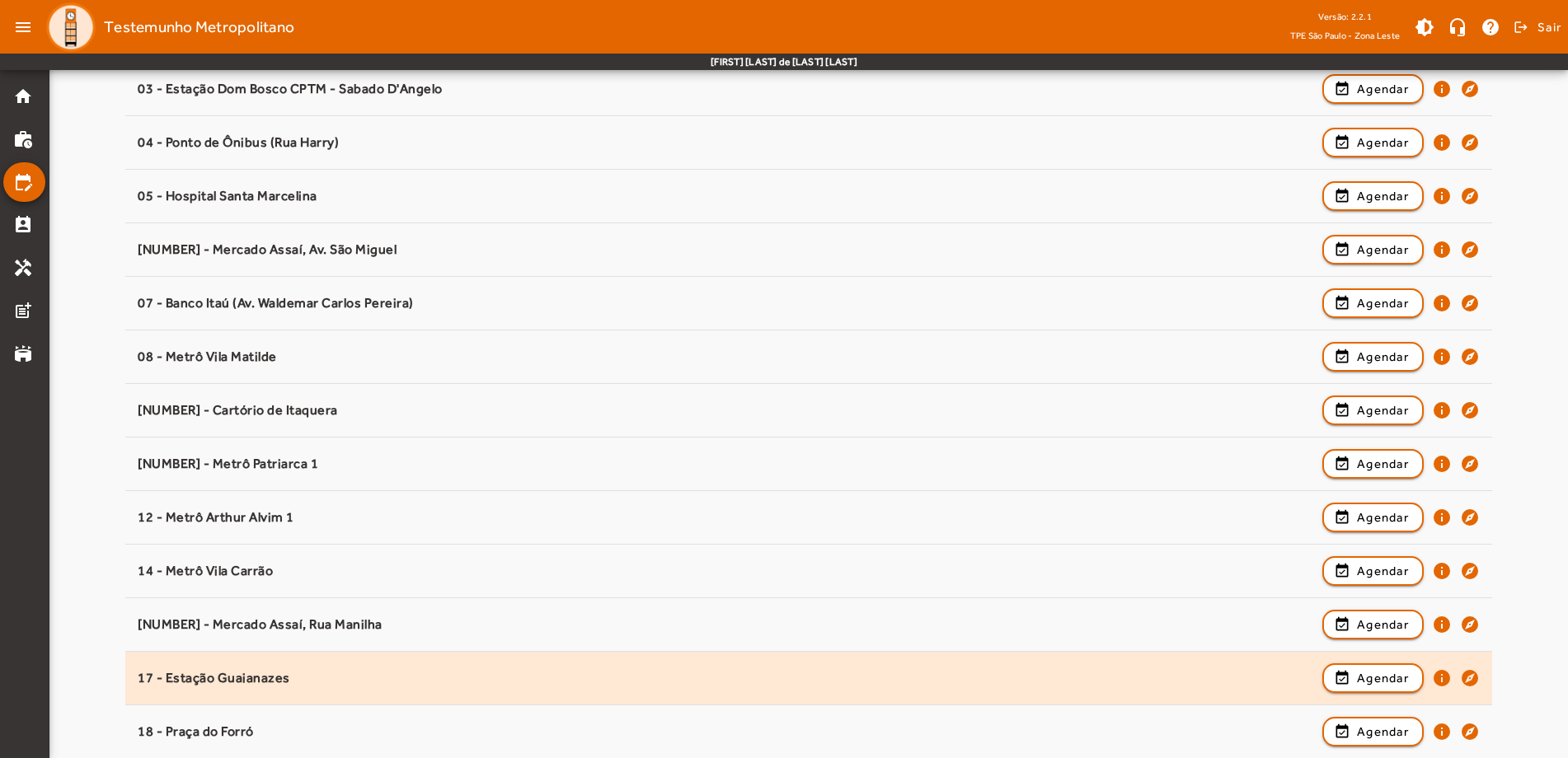 click on "17 - Estação Guaianazes" at bounding box center [725, 732] 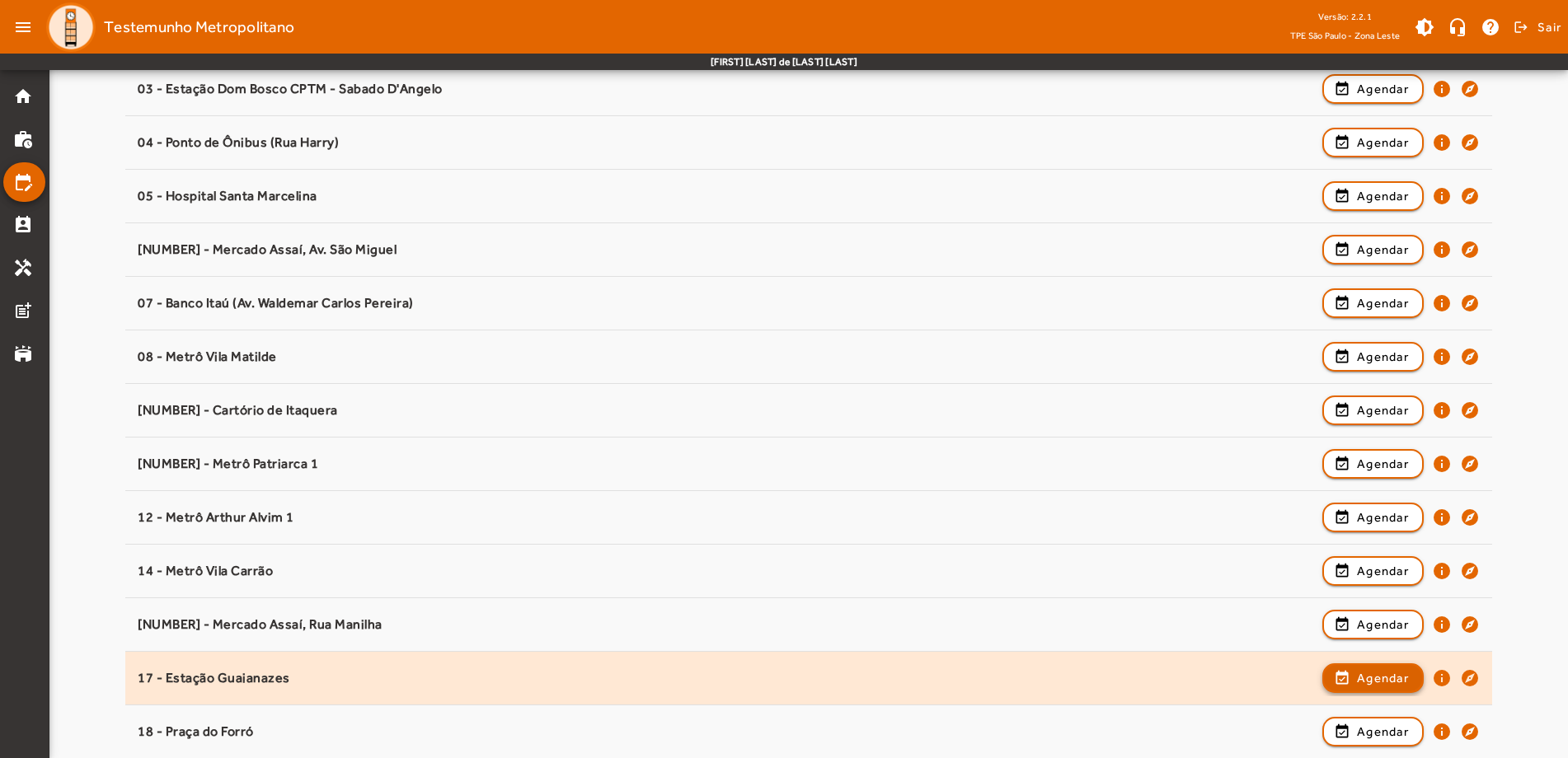 click on "Agendar" at bounding box center [1383, 732] 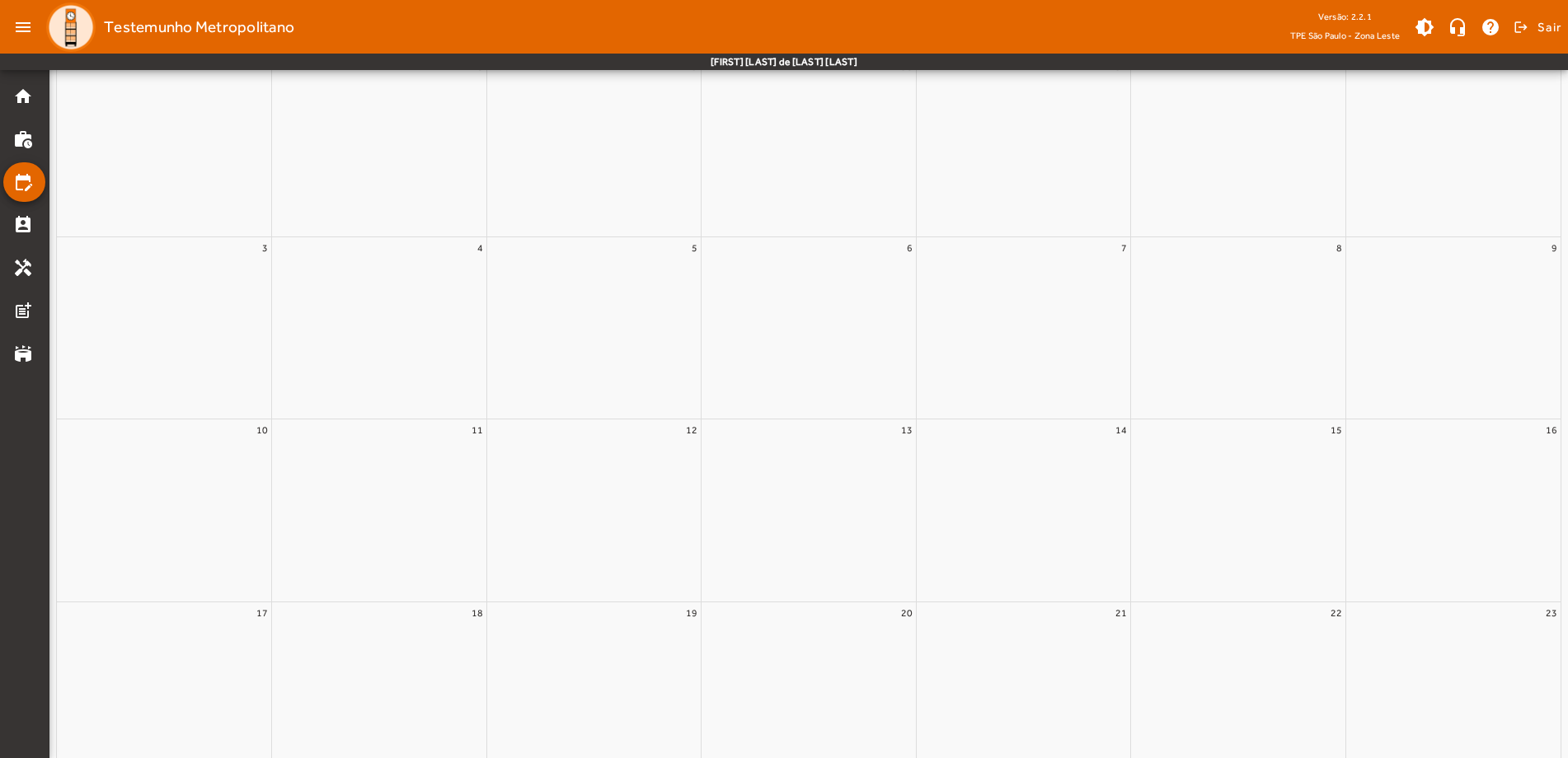 scroll, scrollTop: 0, scrollLeft: 0, axis: both 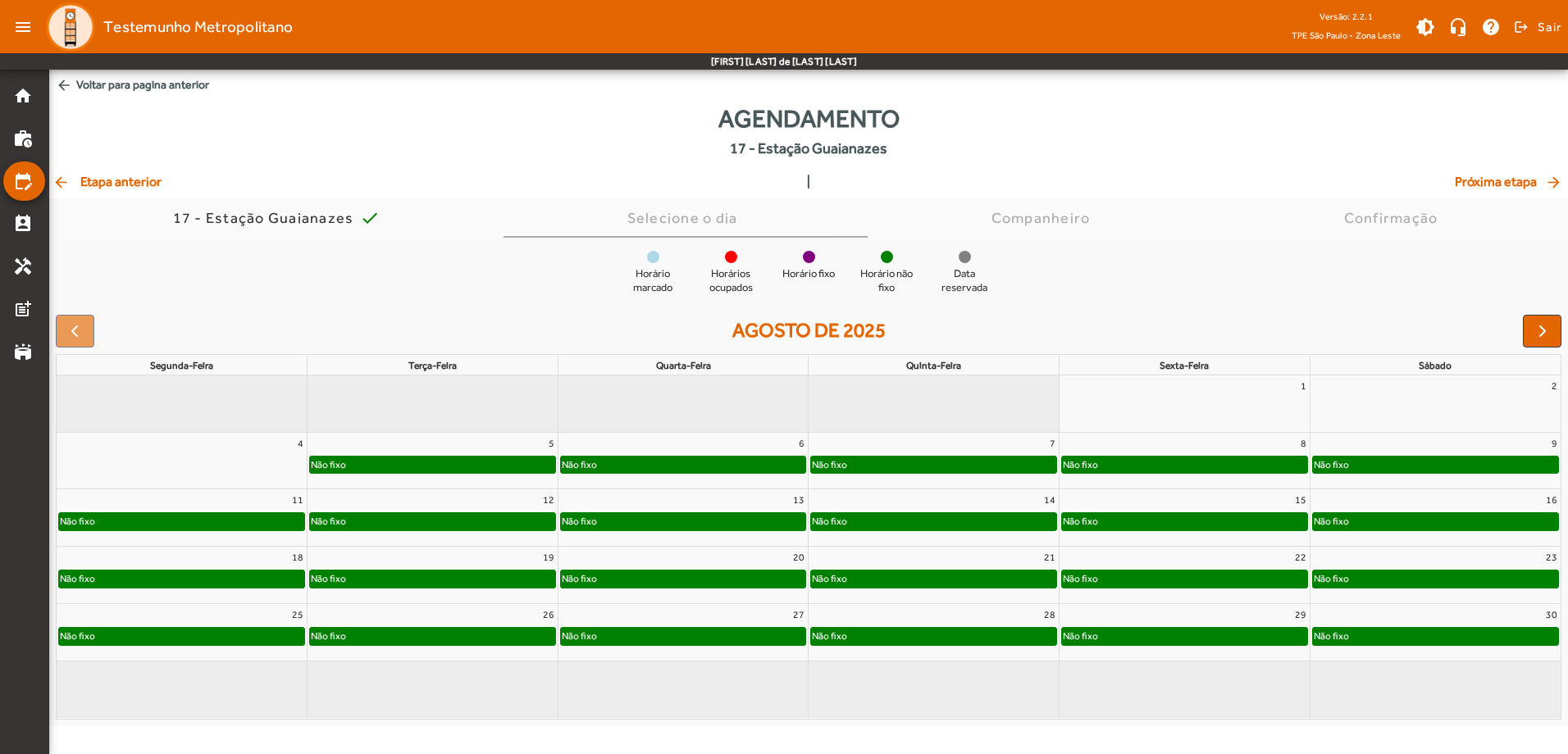 click on "Não fixo" 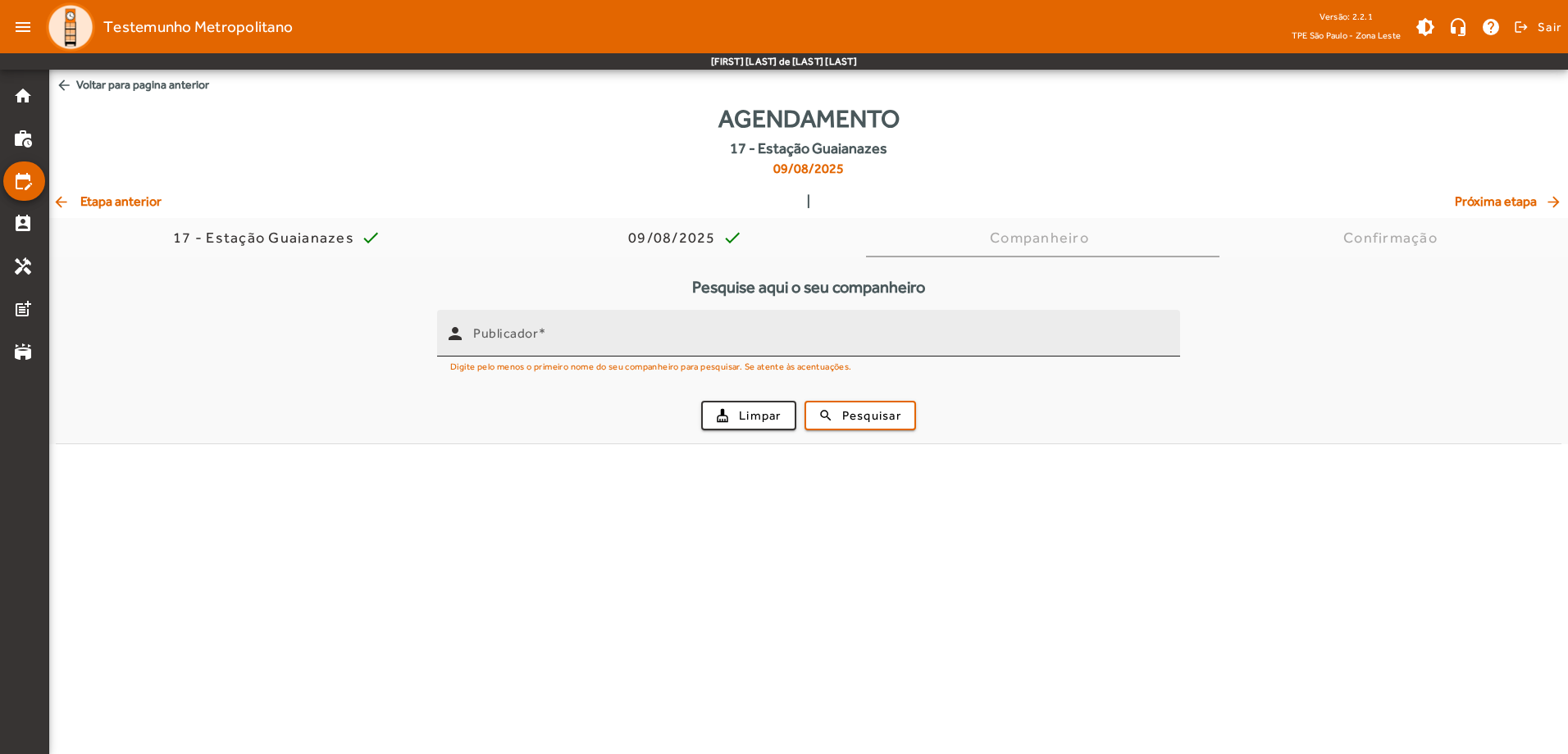 click at bounding box center [542, 333] 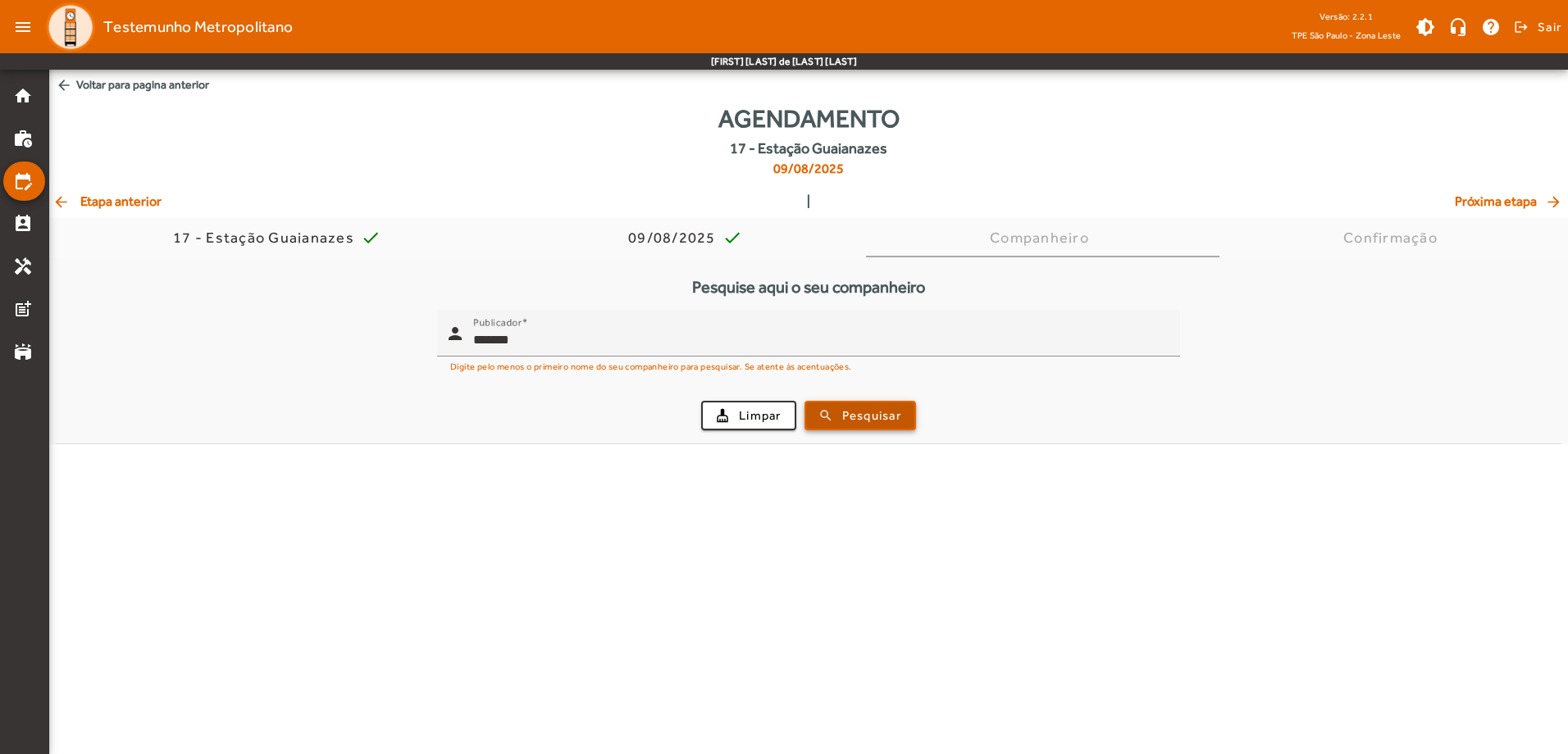click at bounding box center [860, 416] 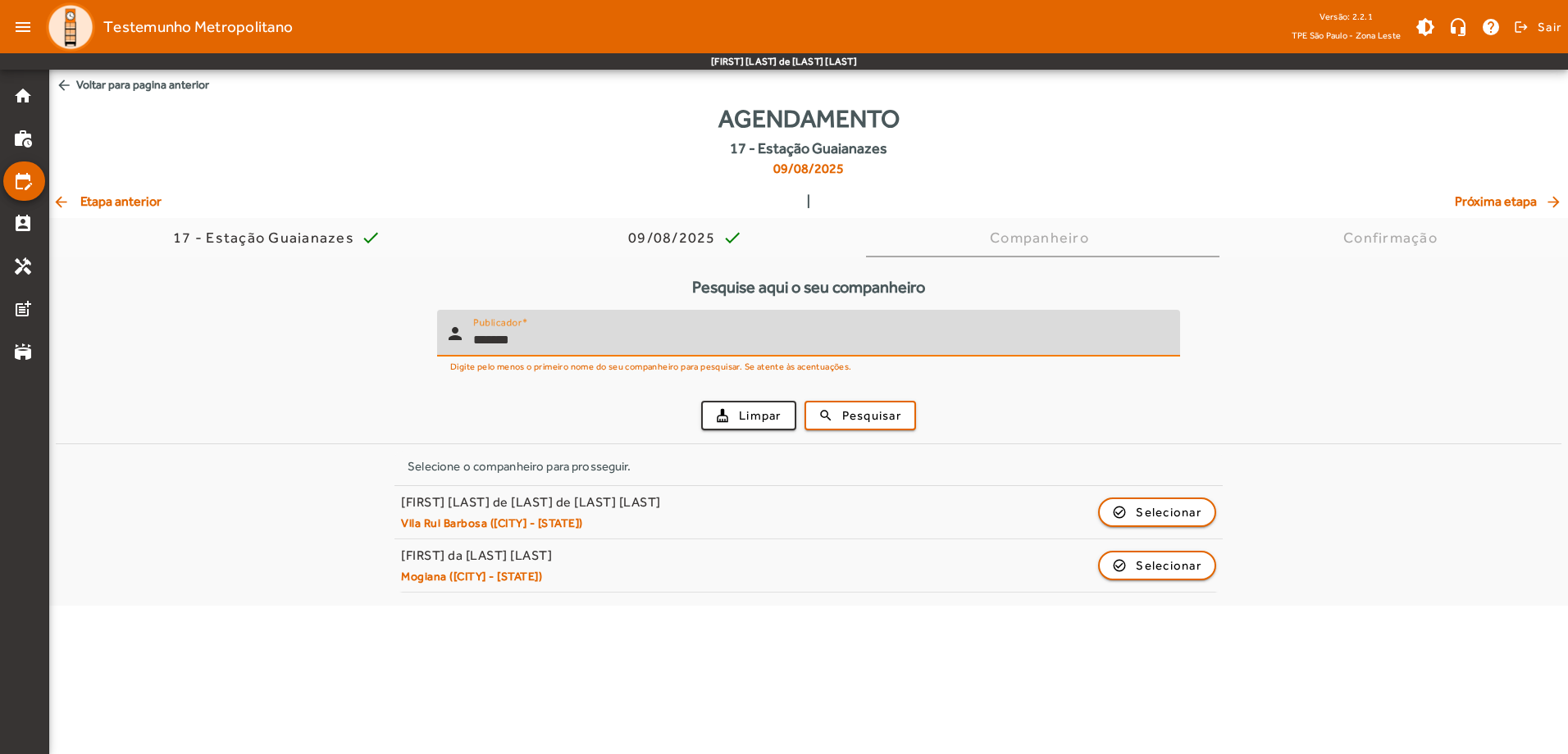 drag, startPoint x: 539, startPoint y: 347, endPoint x: 416, endPoint y: 334, distance: 123.68508 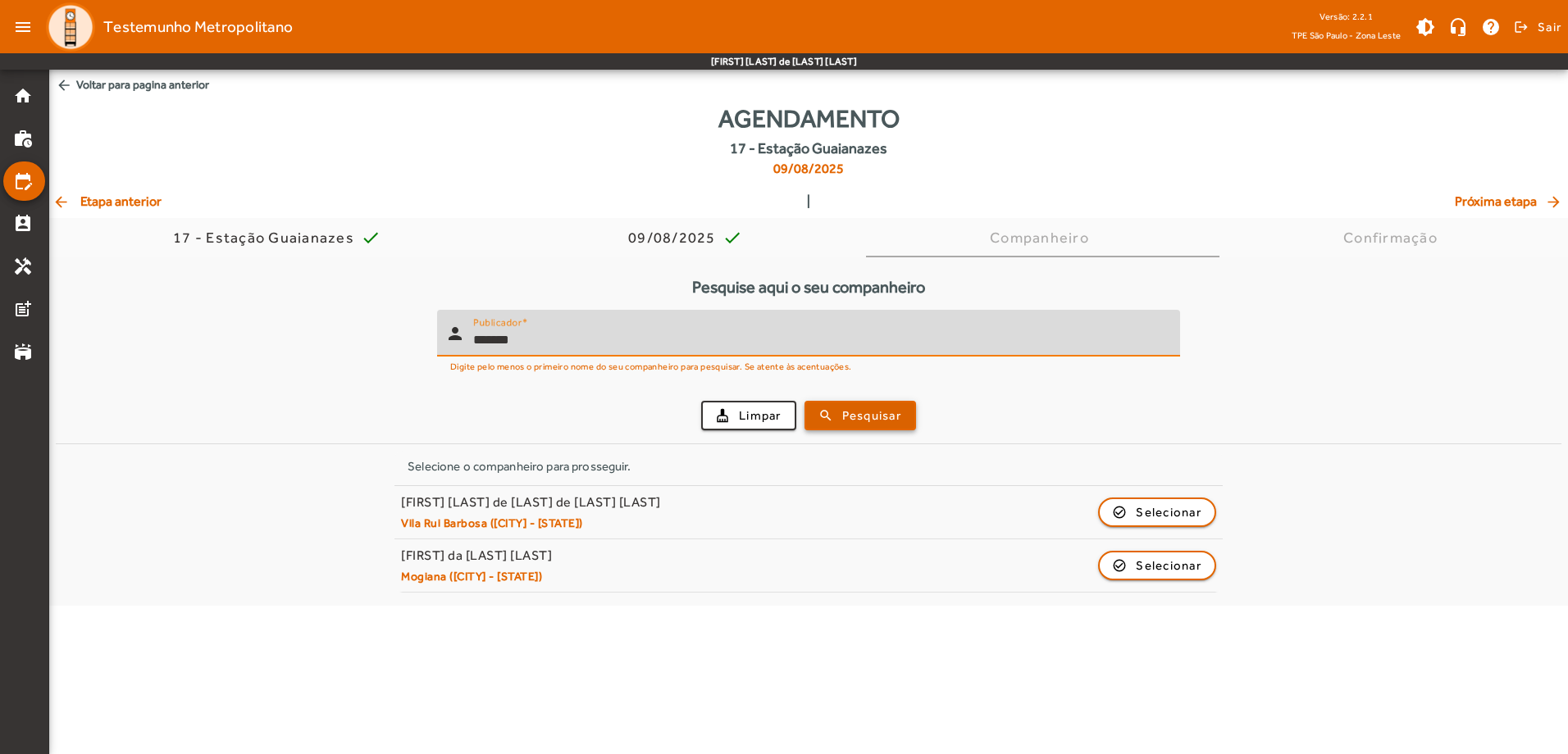 type on "*******" 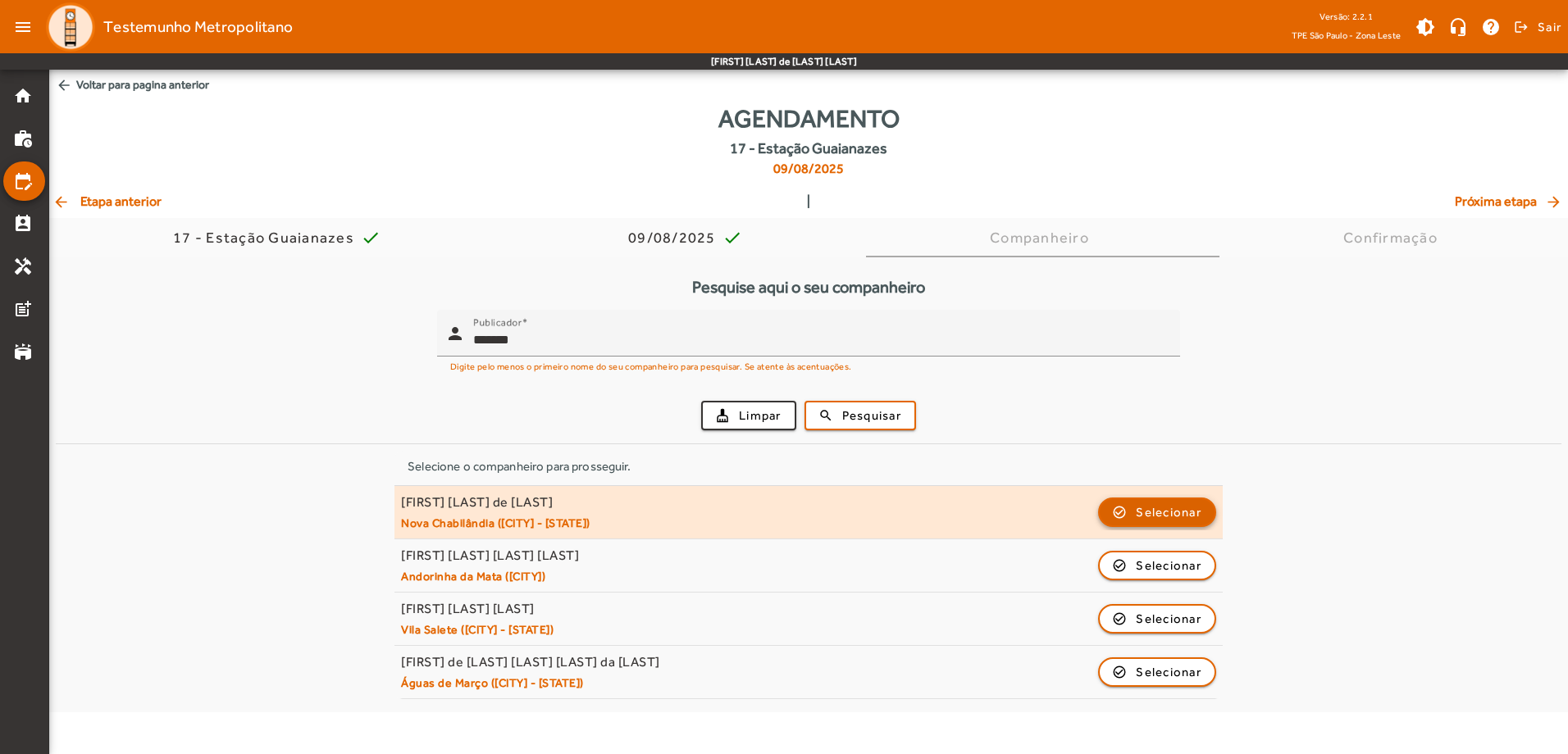 click on "Selecionar" at bounding box center (1169, 566) 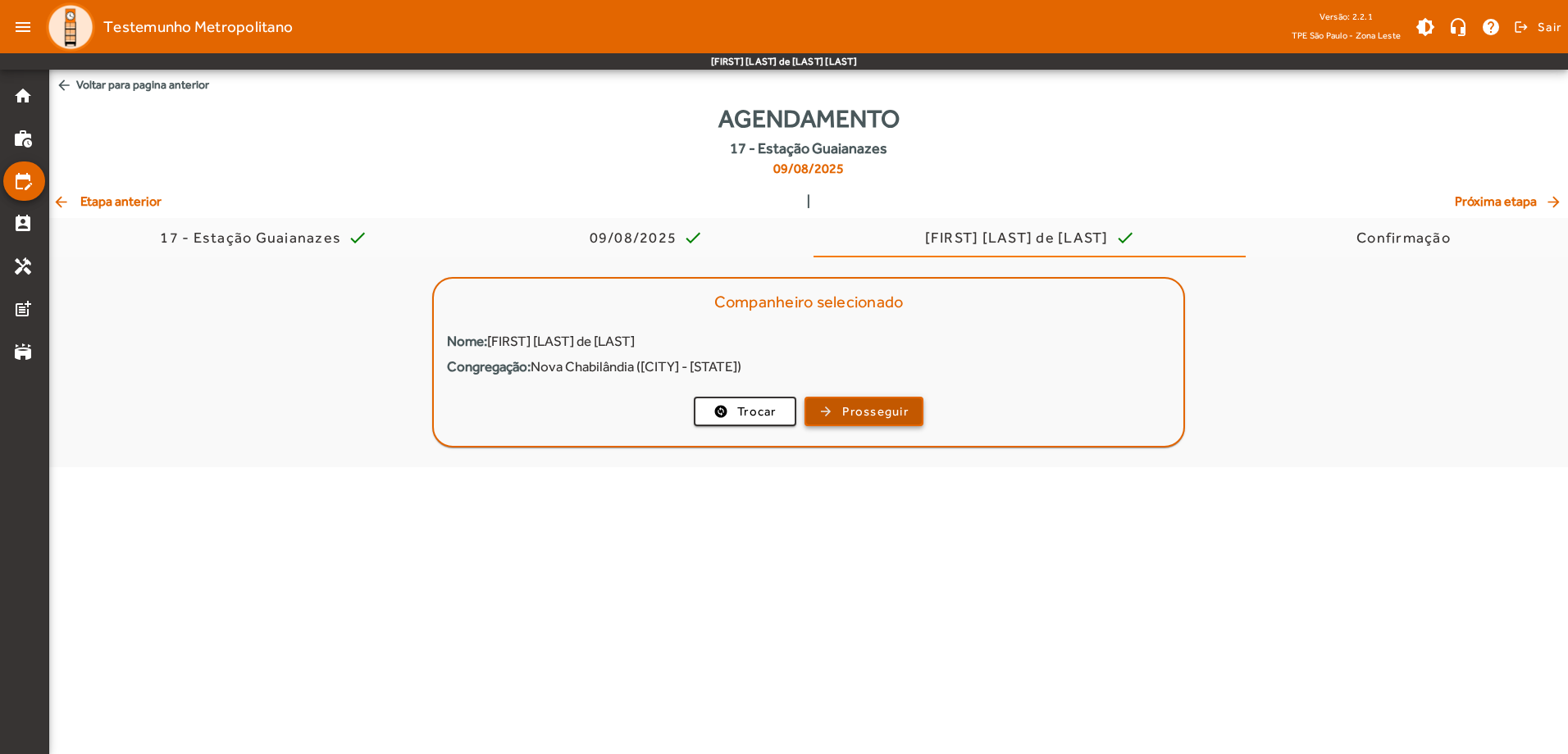 click on "Prosseguir" 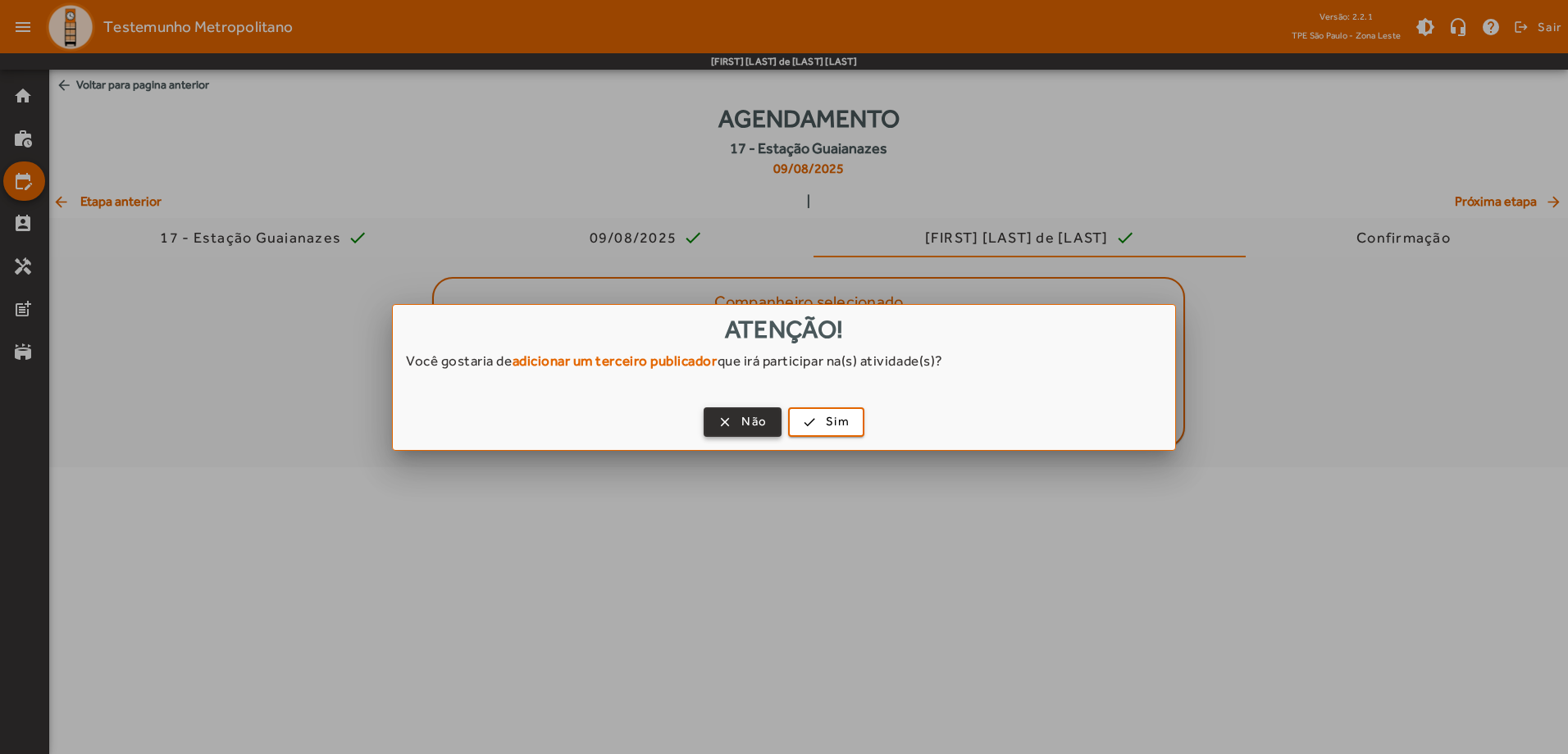 click at bounding box center [742, 422] 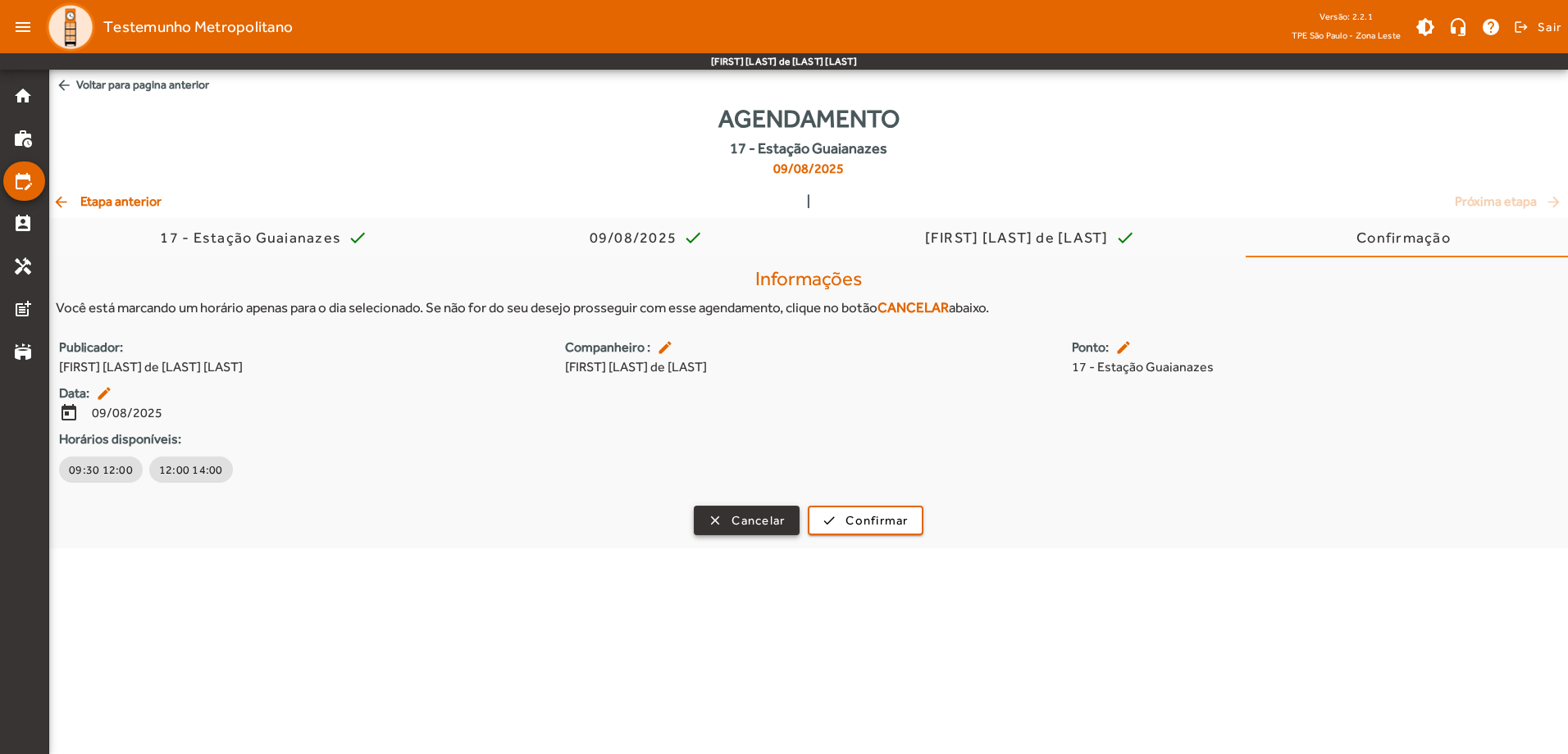 click at bounding box center [746, 520] 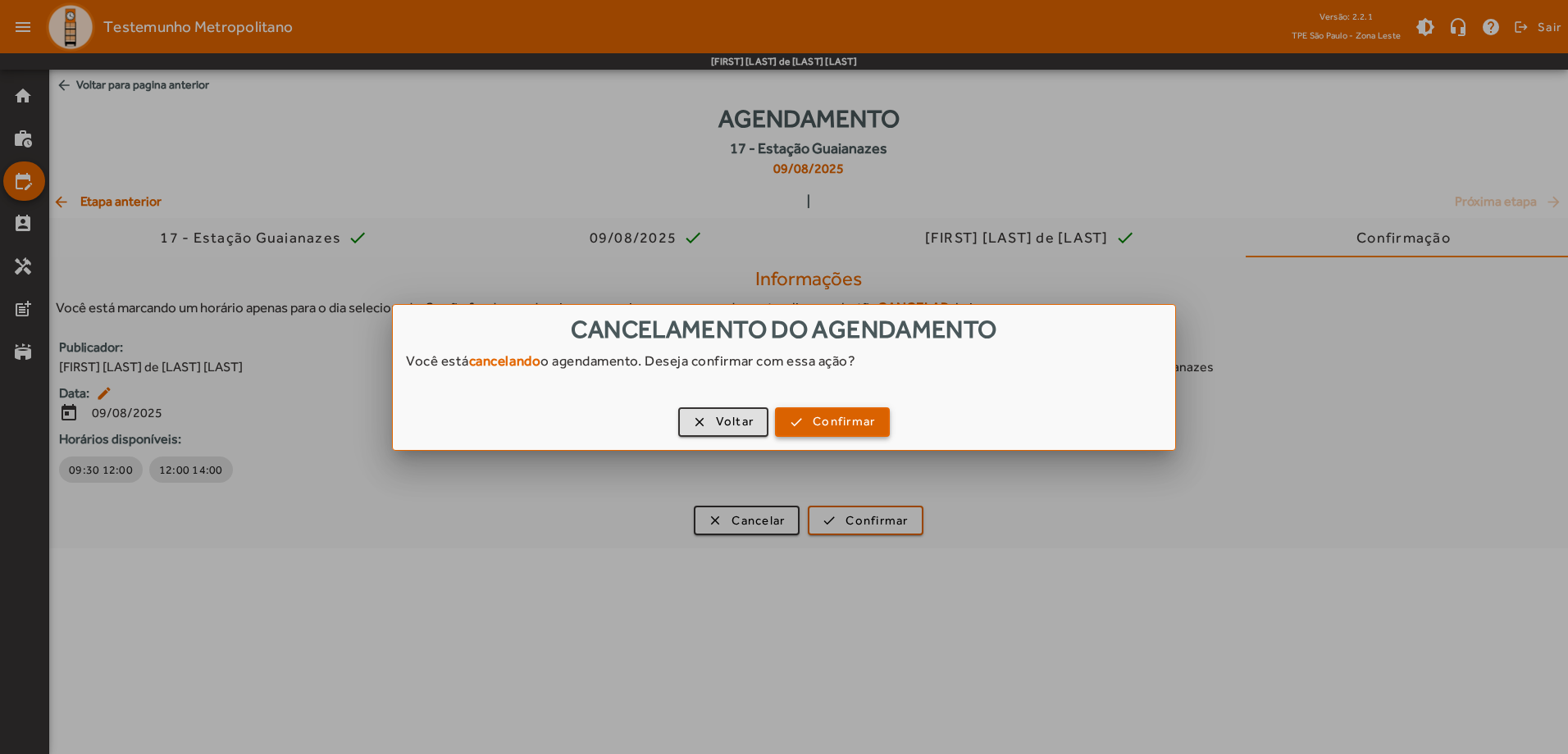 click on "Confirmar" at bounding box center [844, 421] 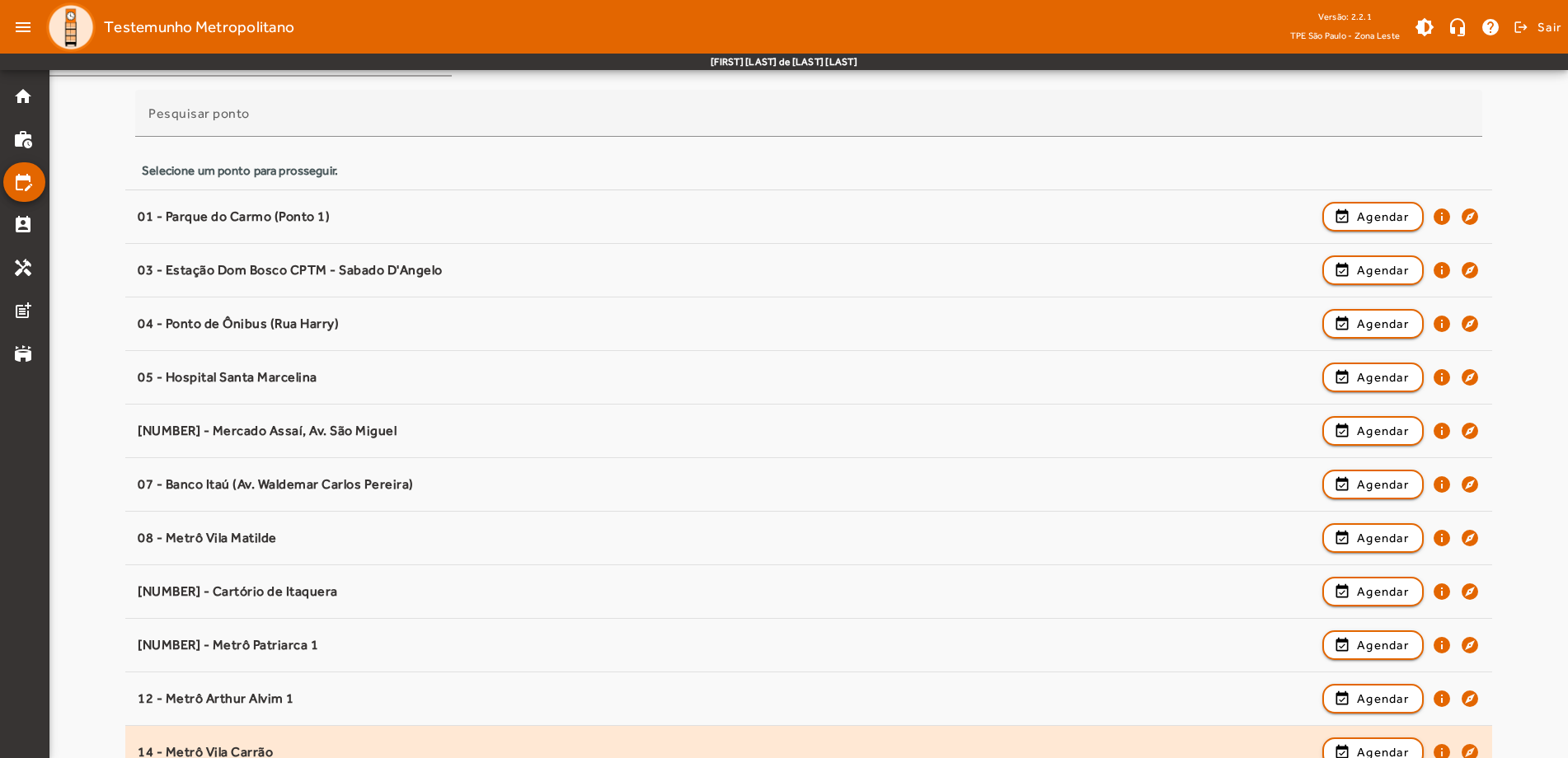 scroll, scrollTop: 321, scrollLeft: 0, axis: vertical 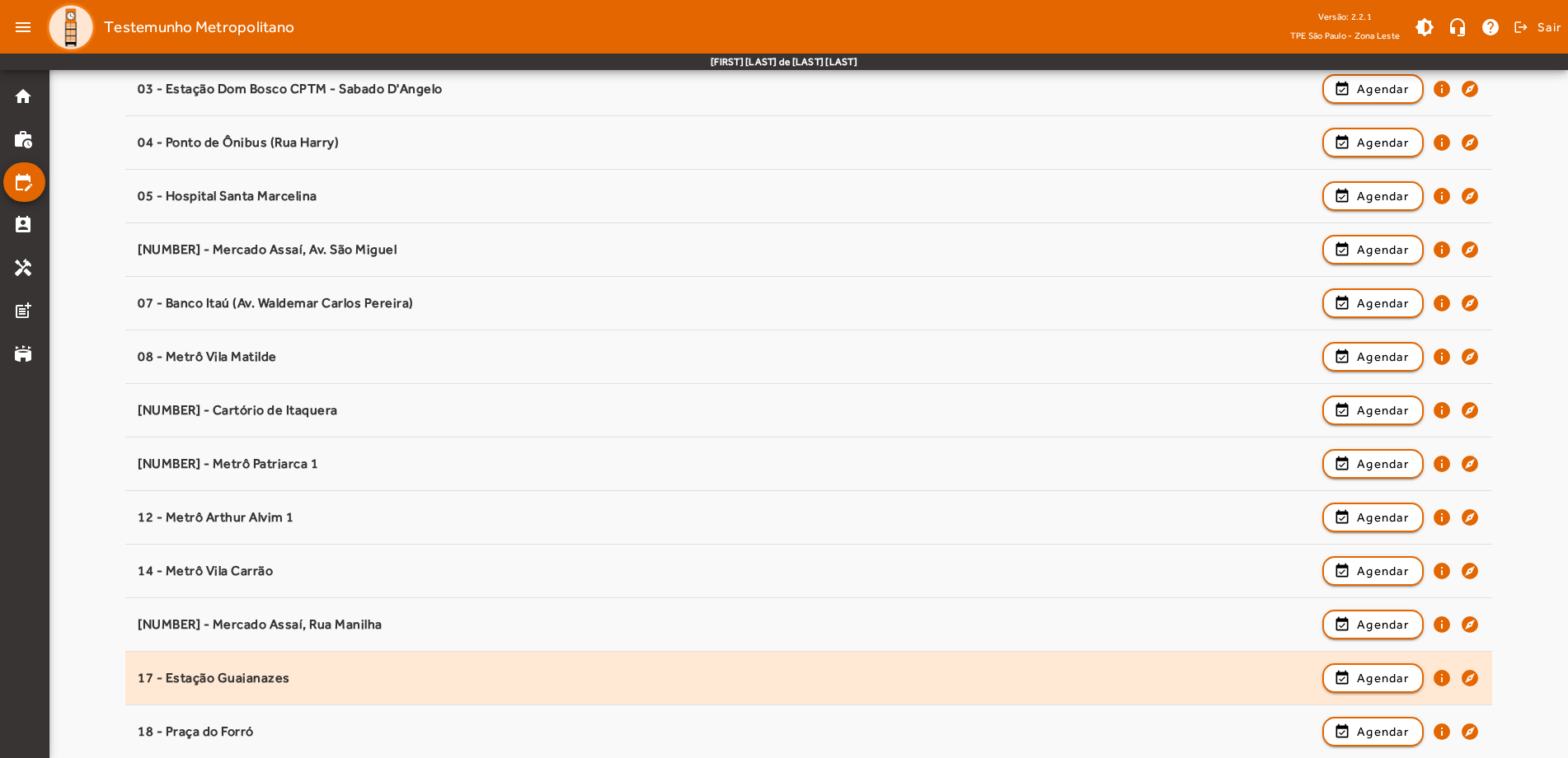 click on "17 - Estação Guaianazes event_available Agendar info explore" at bounding box center [809, 732] 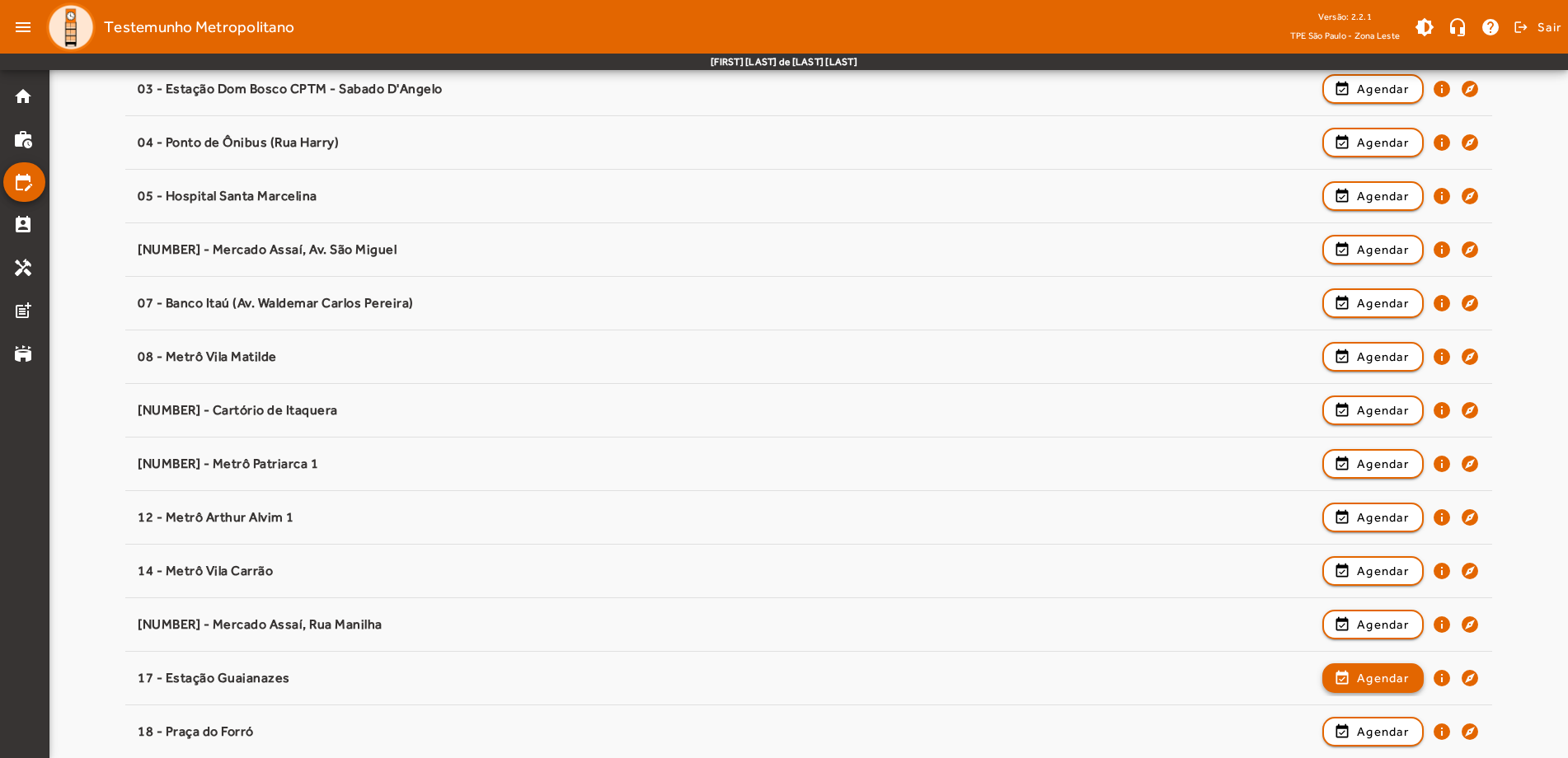 click on "Agendar" at bounding box center (1383, 732) 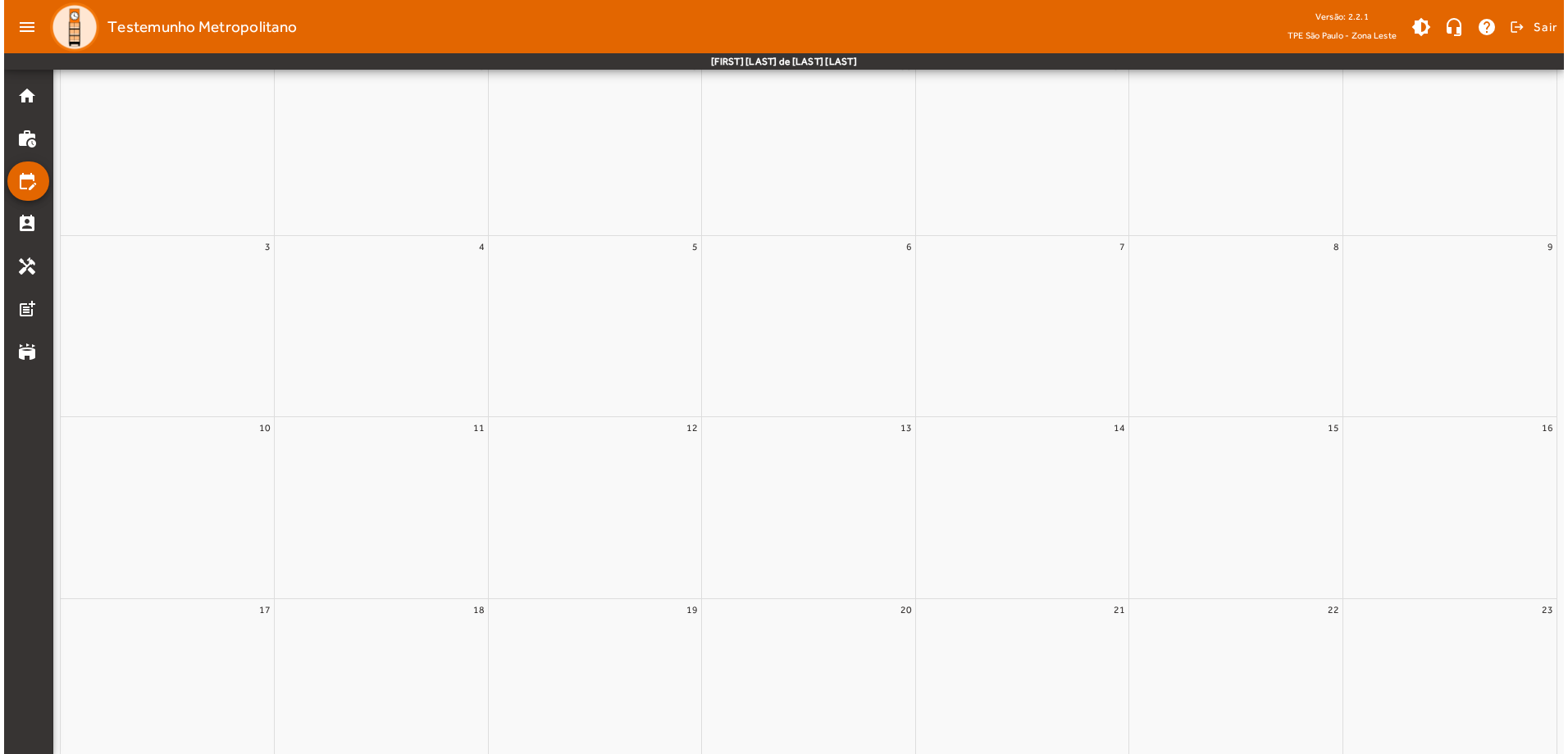 scroll, scrollTop: 0, scrollLeft: 0, axis: both 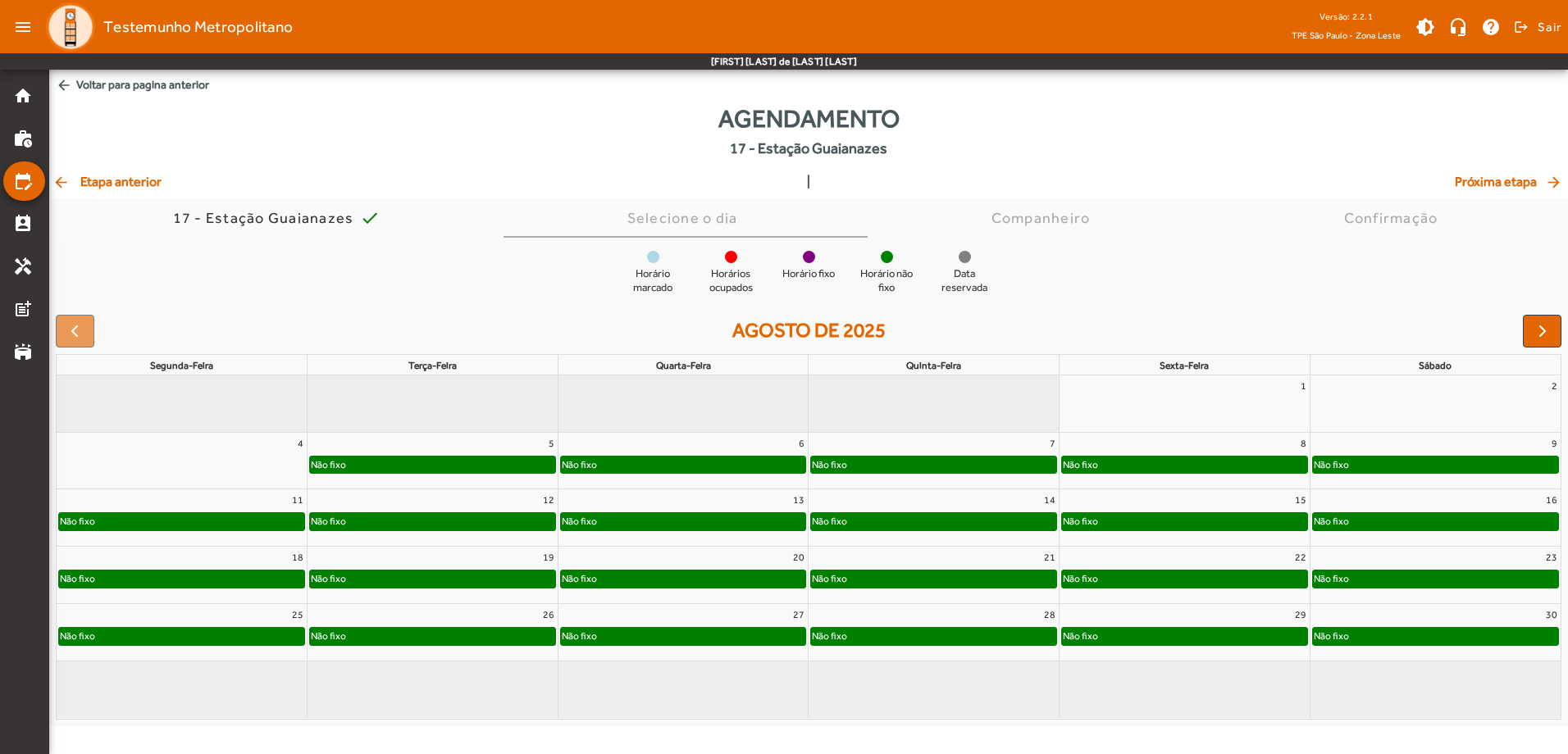 click on "Não fixo" 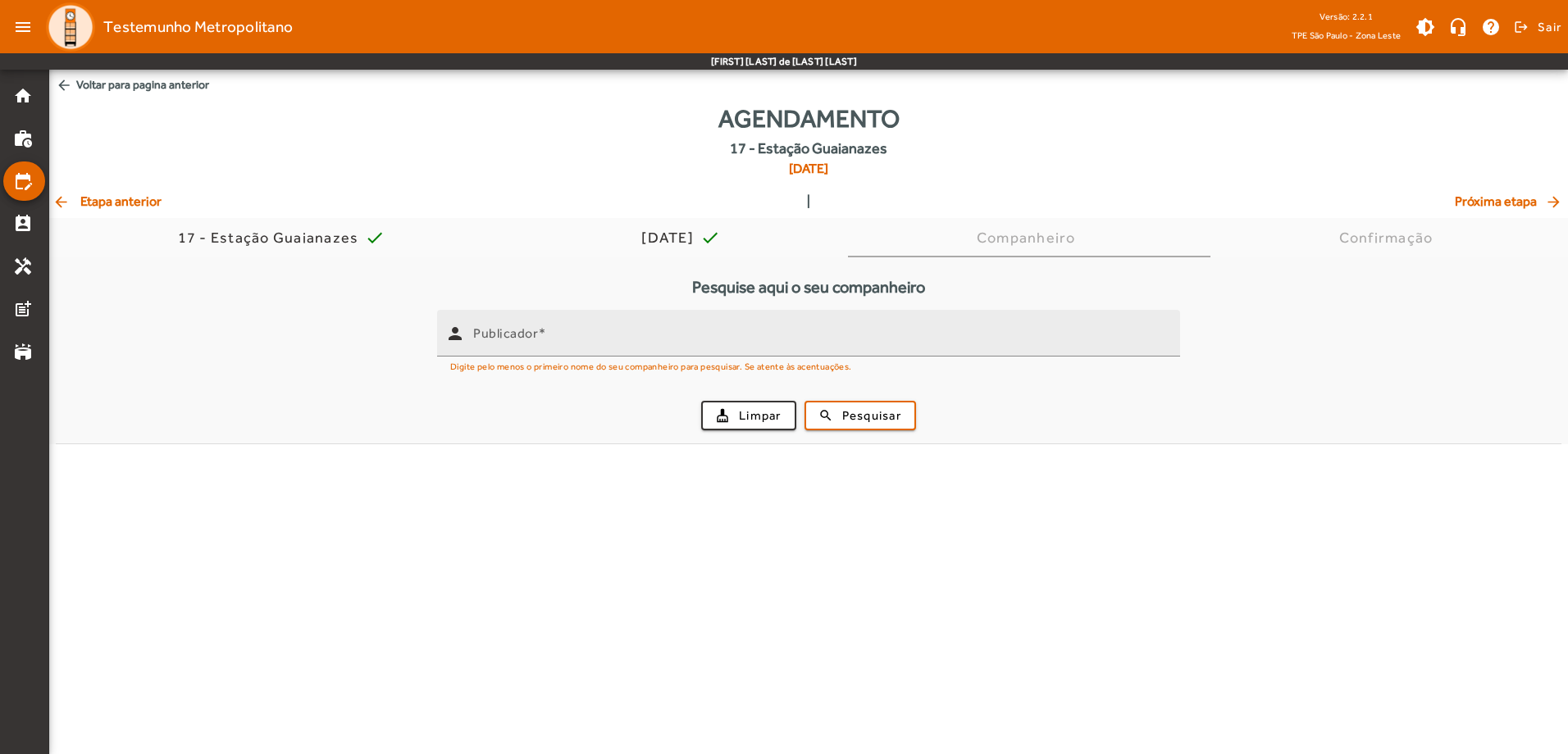 click on "Digite pelo menos o primeiro nome do seu companheiro para pesquisar. Se atente às acentuações." at bounding box center [651, 366] 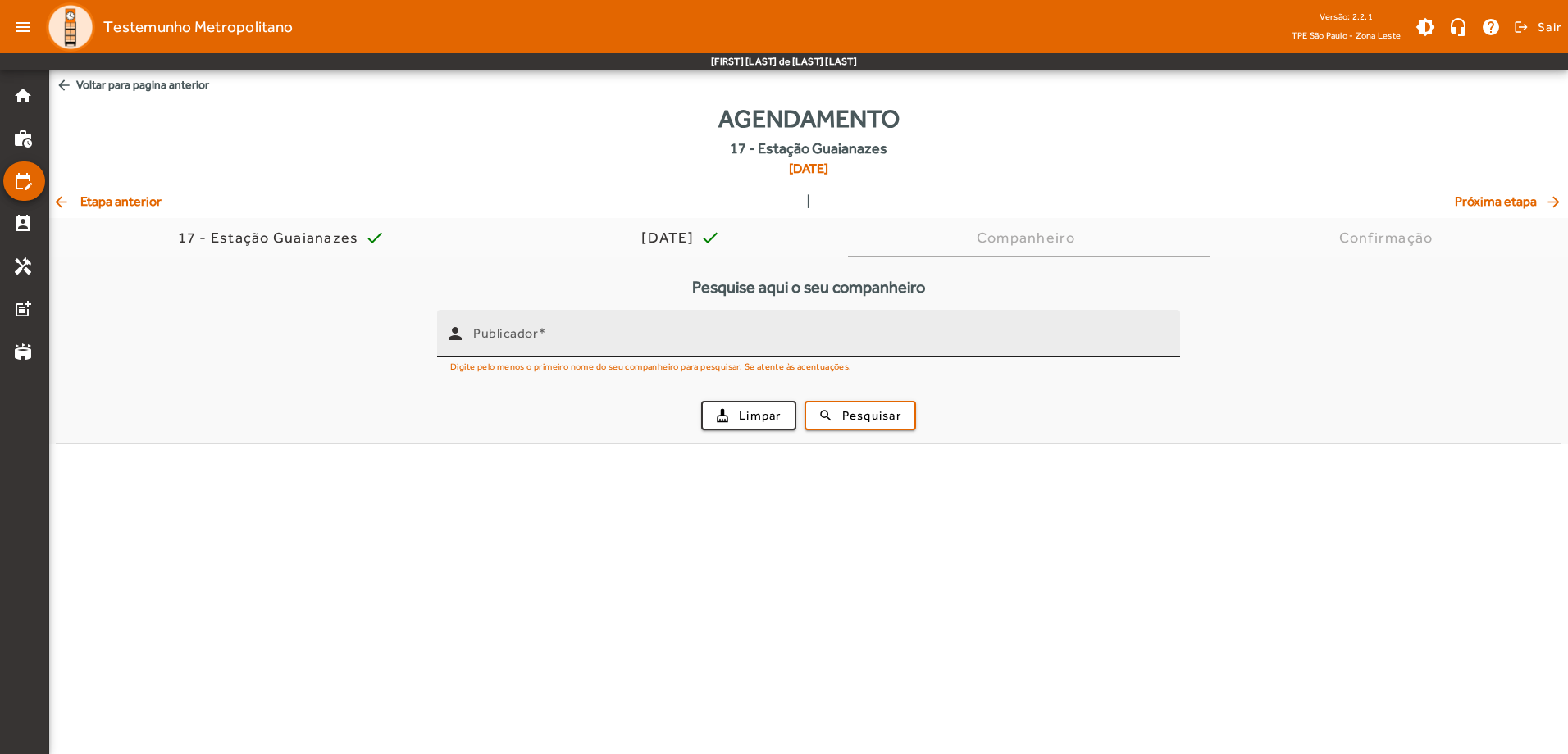 click on "Publicador" at bounding box center [820, 340] 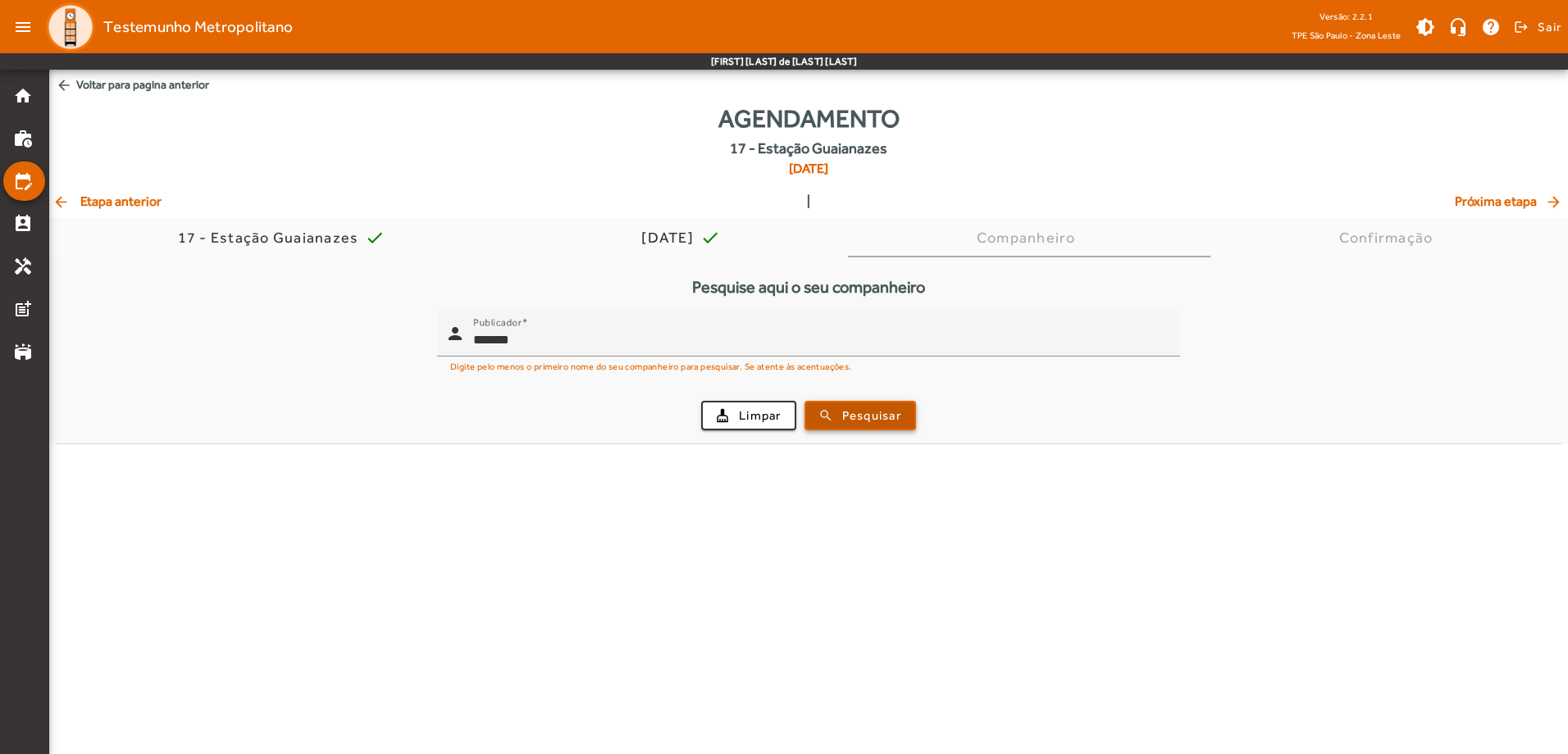 click on "Pesquisar" at bounding box center [872, 416] 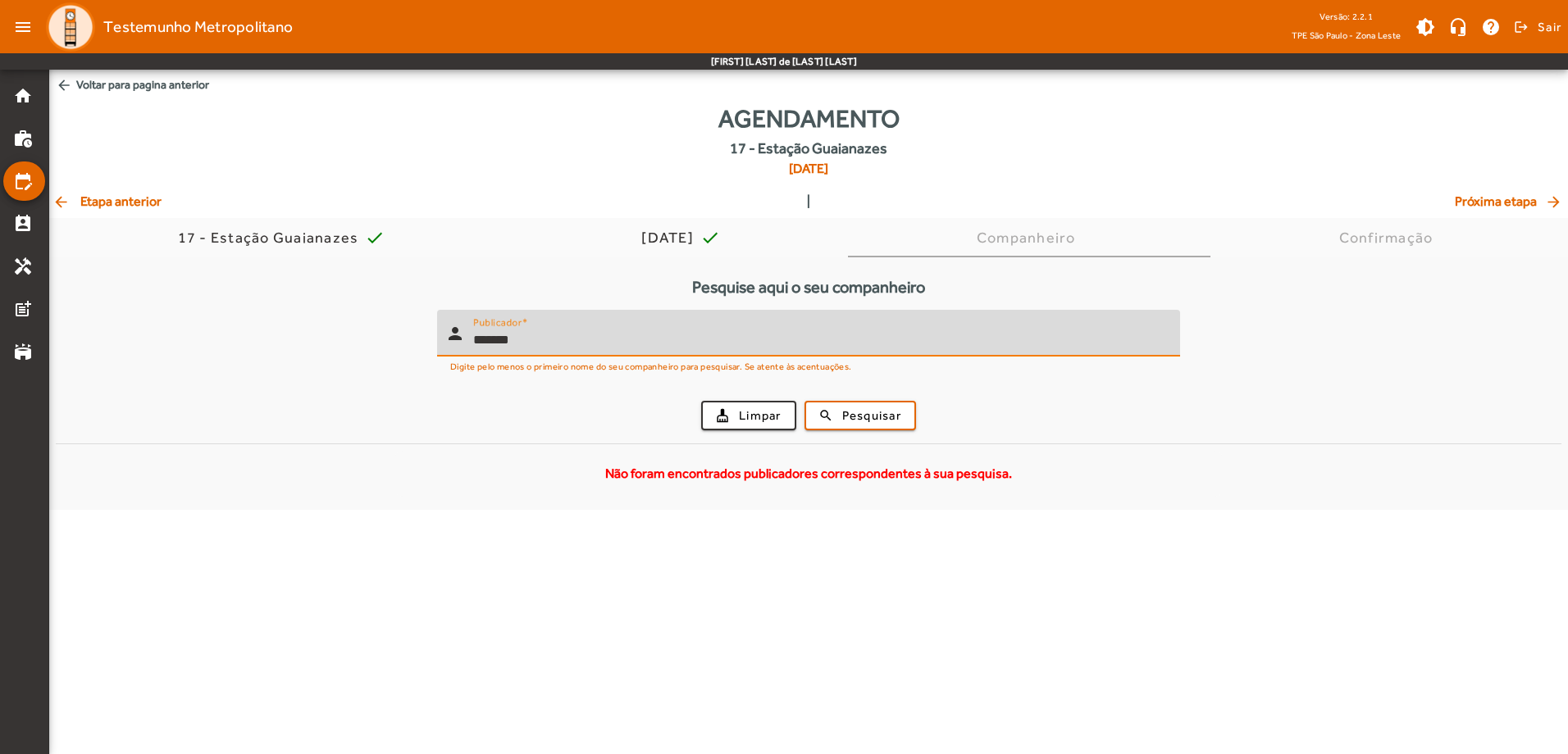 drag, startPoint x: 528, startPoint y: 341, endPoint x: 433, endPoint y: 344, distance: 95.04736 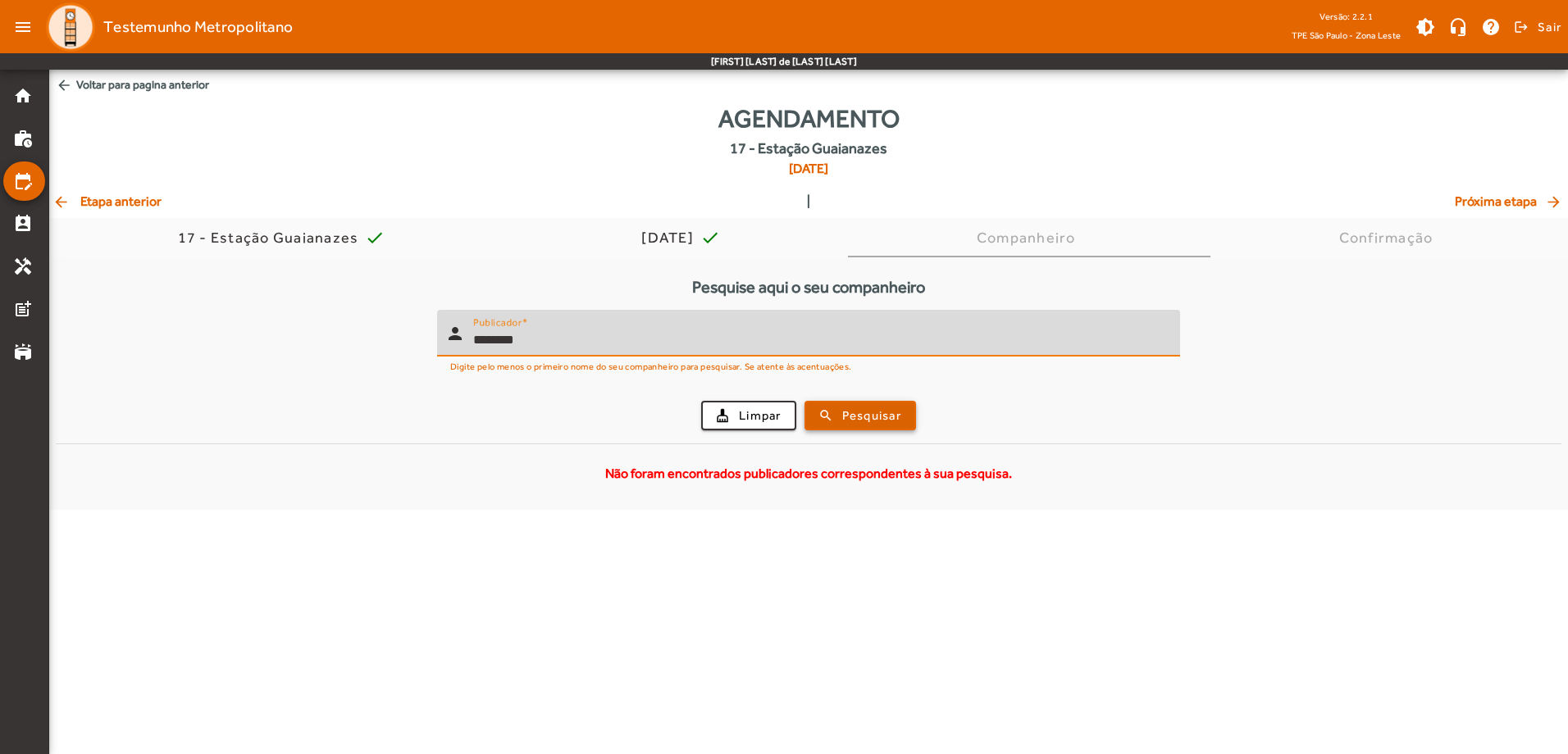 type on "********" 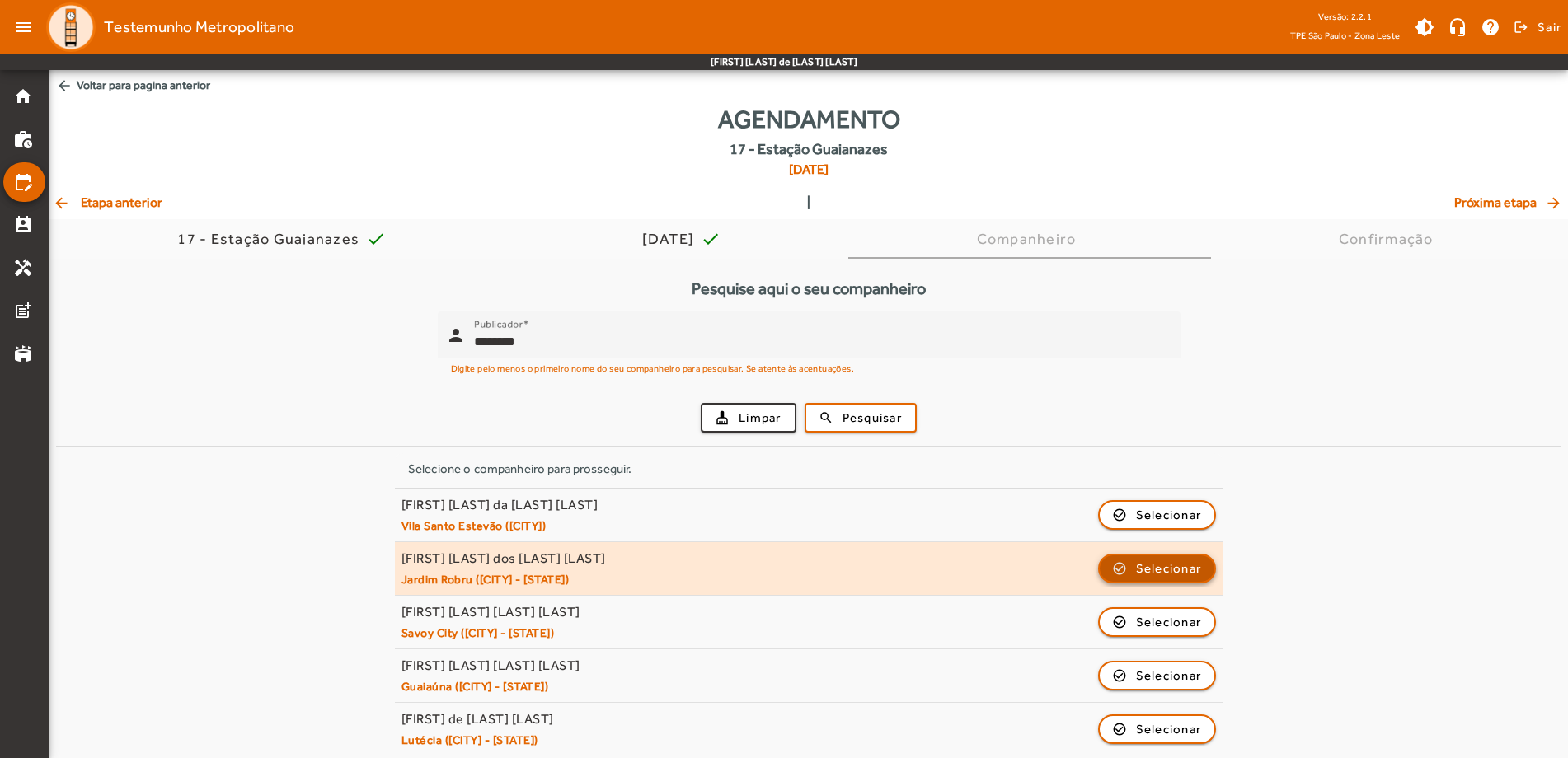 click on "Selecionar" 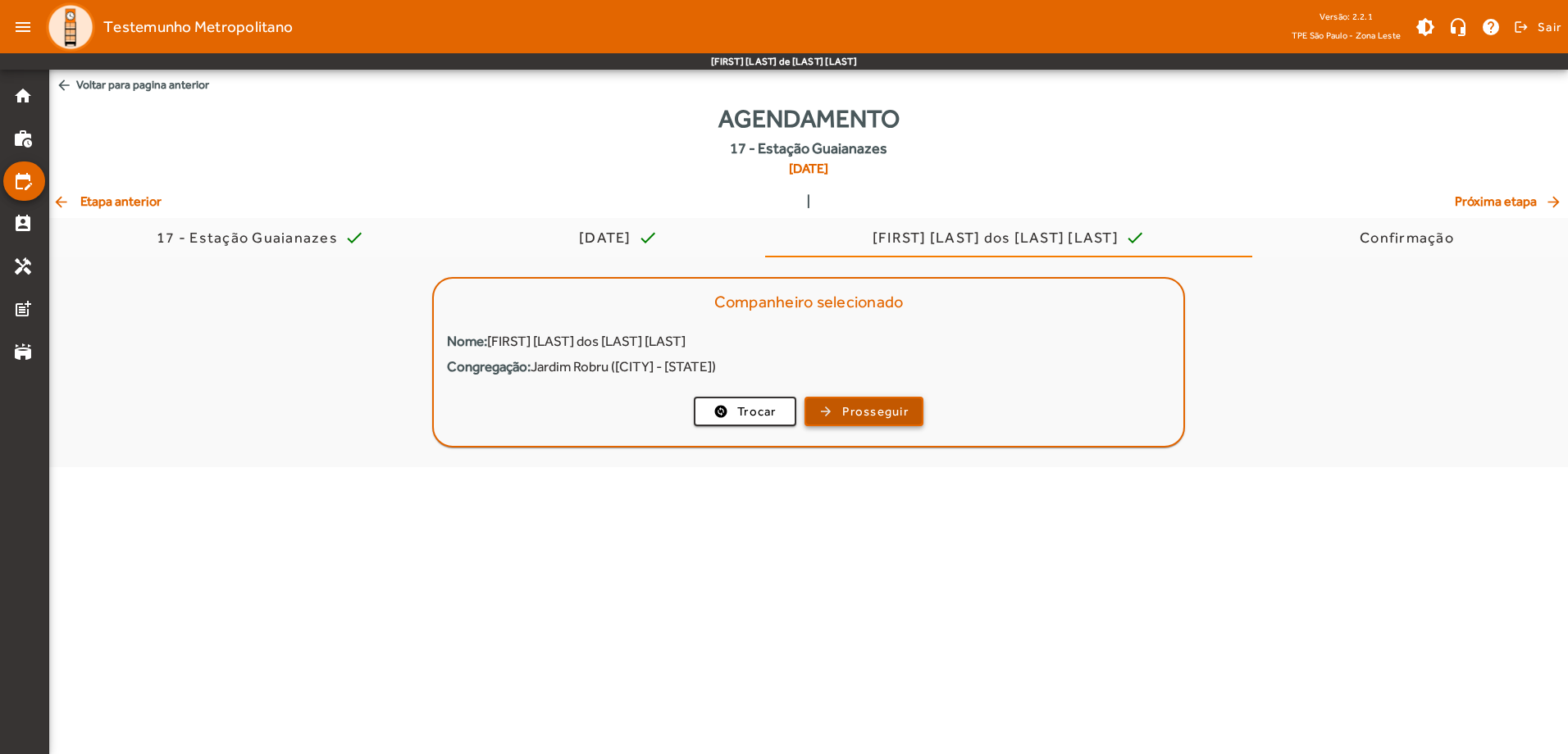 click on "Prosseguir" 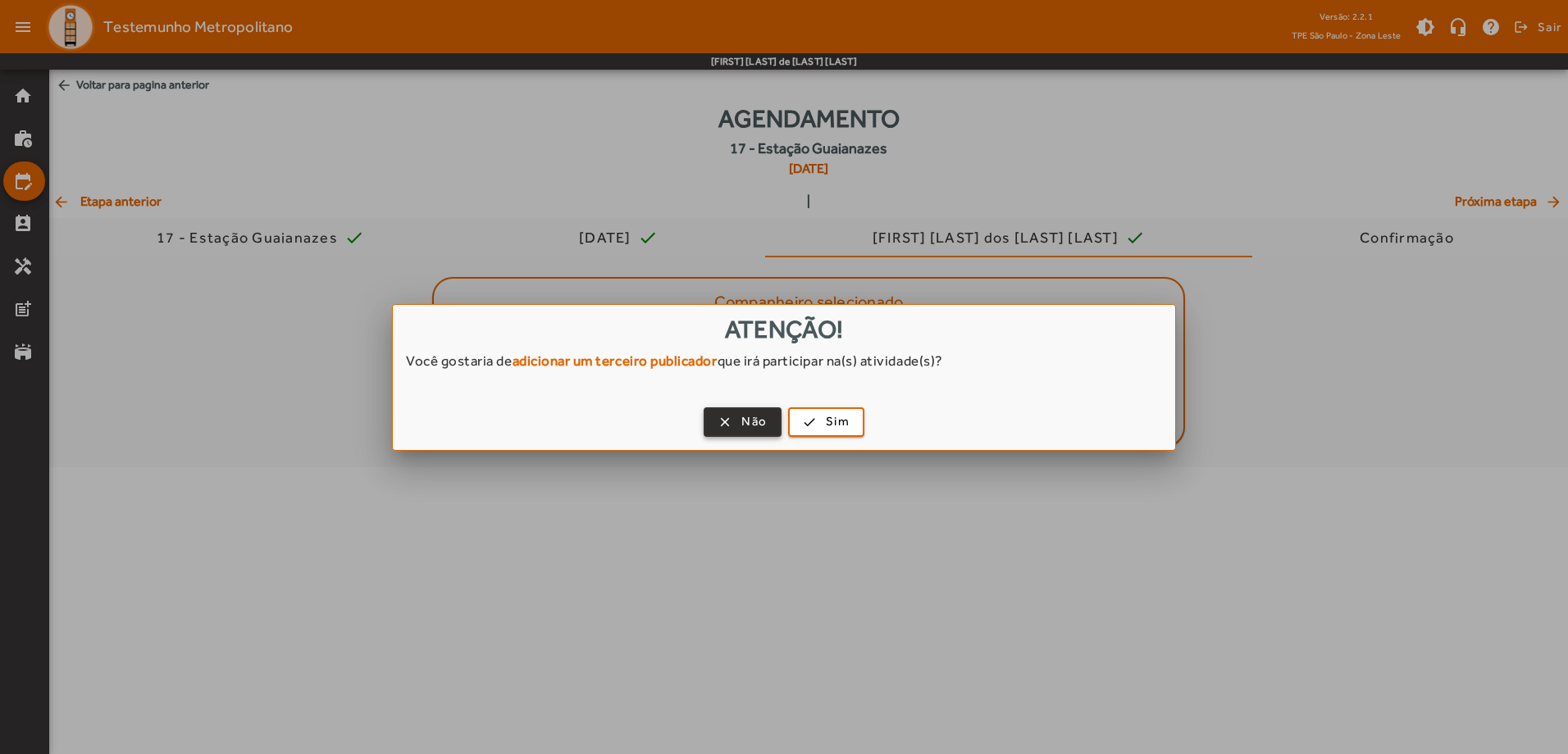 click on "Não" at bounding box center (754, 421) 